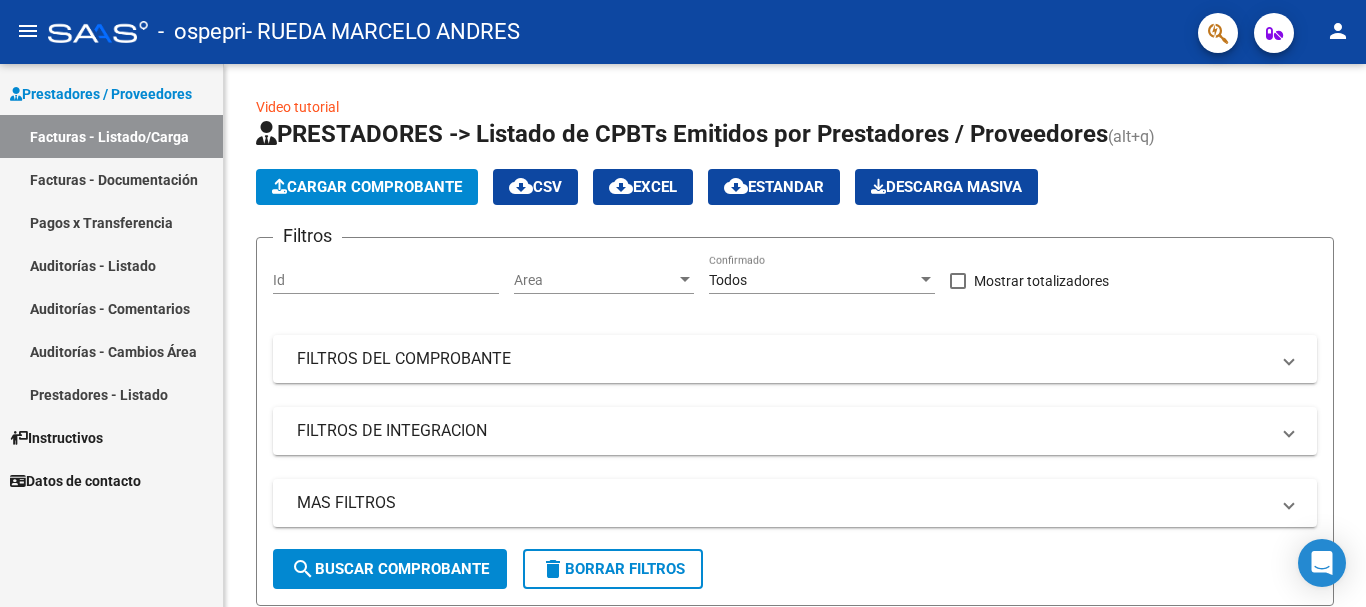scroll, scrollTop: 0, scrollLeft: 0, axis: both 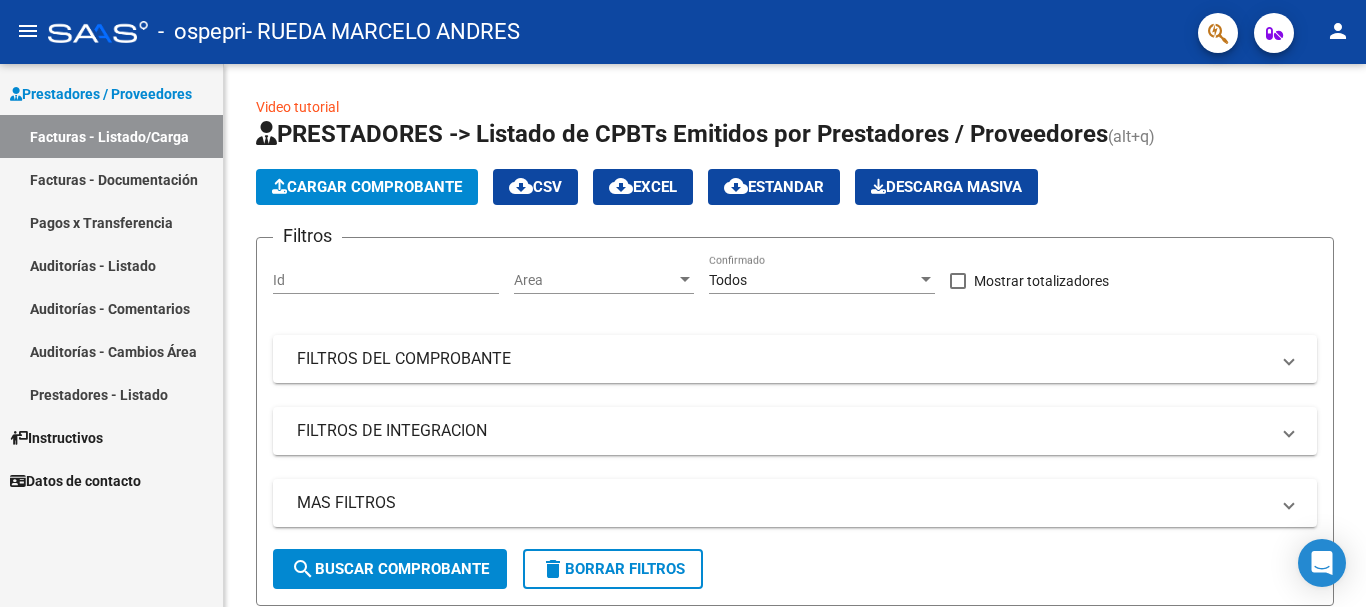click on "Cargar Comprobante" 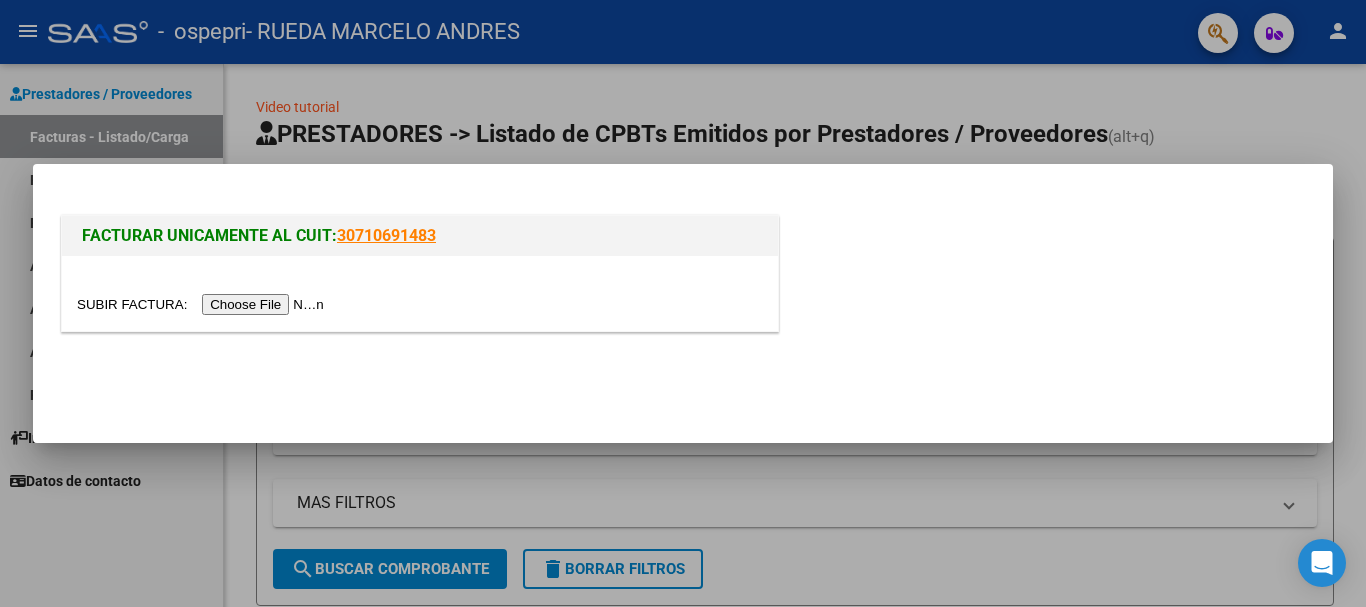 click at bounding box center [203, 304] 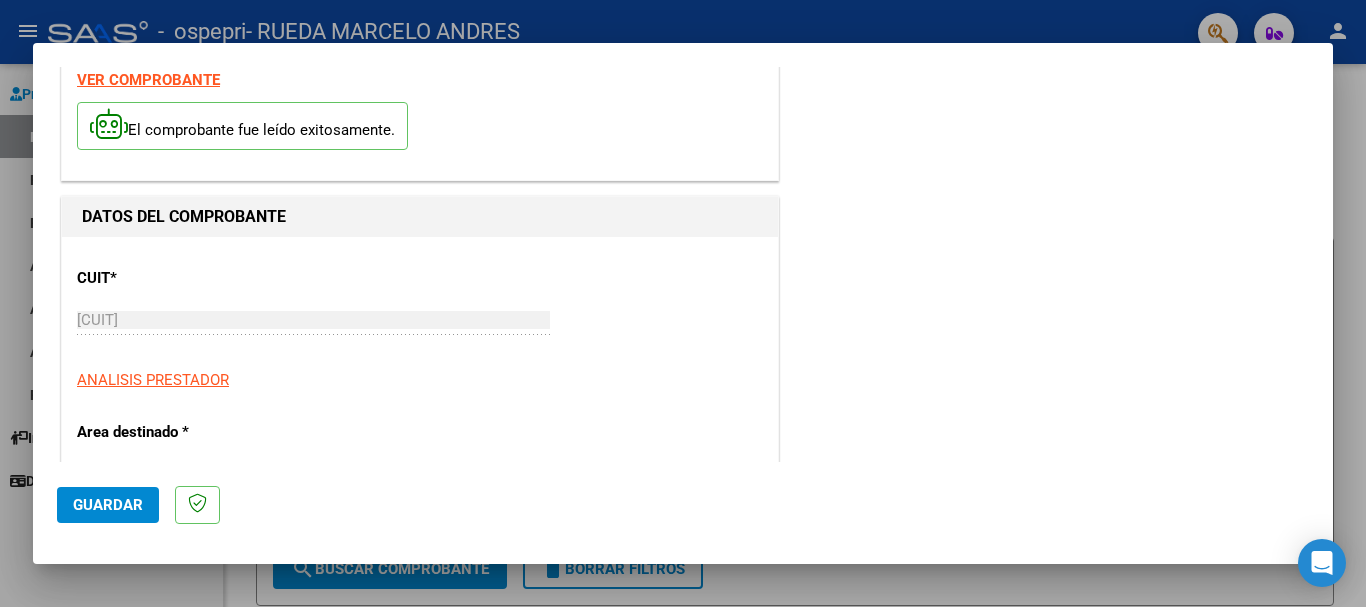 scroll, scrollTop: 360, scrollLeft: 0, axis: vertical 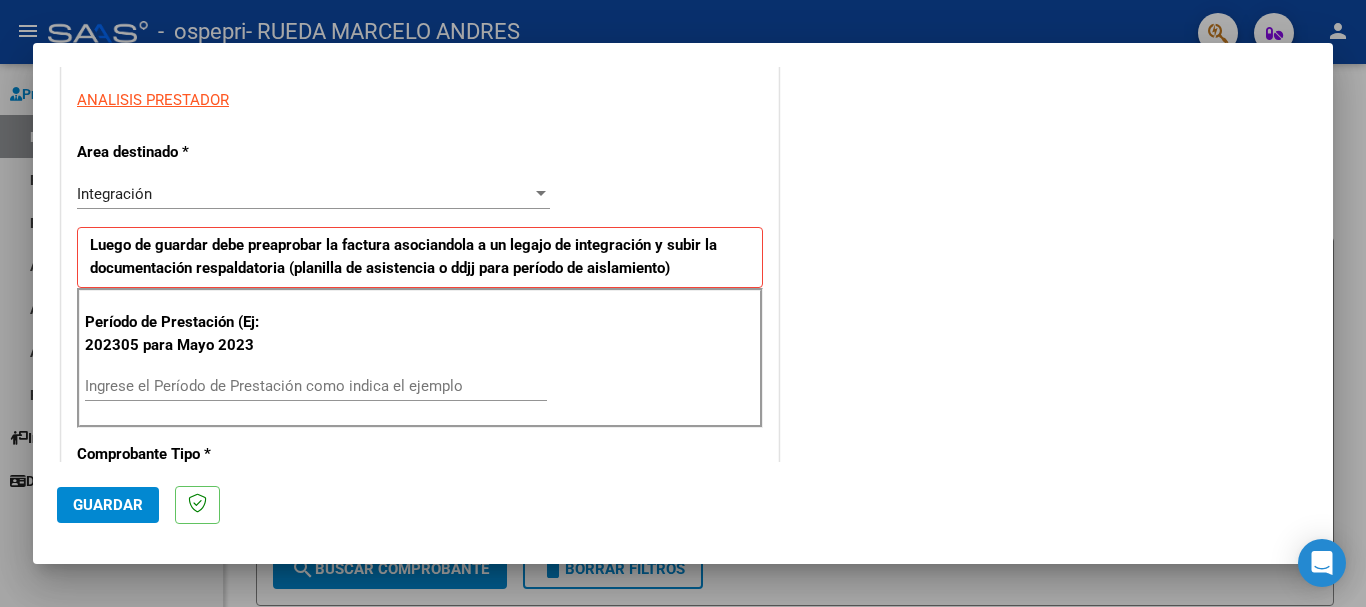 click on "Integración" at bounding box center (304, 194) 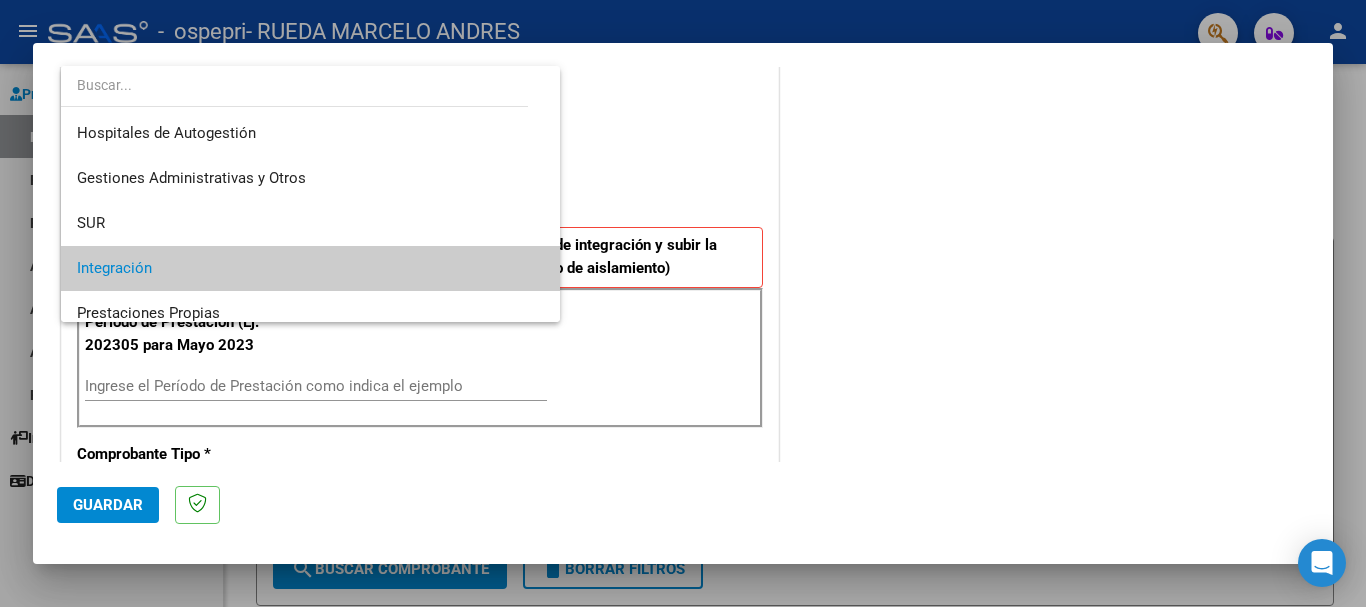 scroll, scrollTop: 75, scrollLeft: 0, axis: vertical 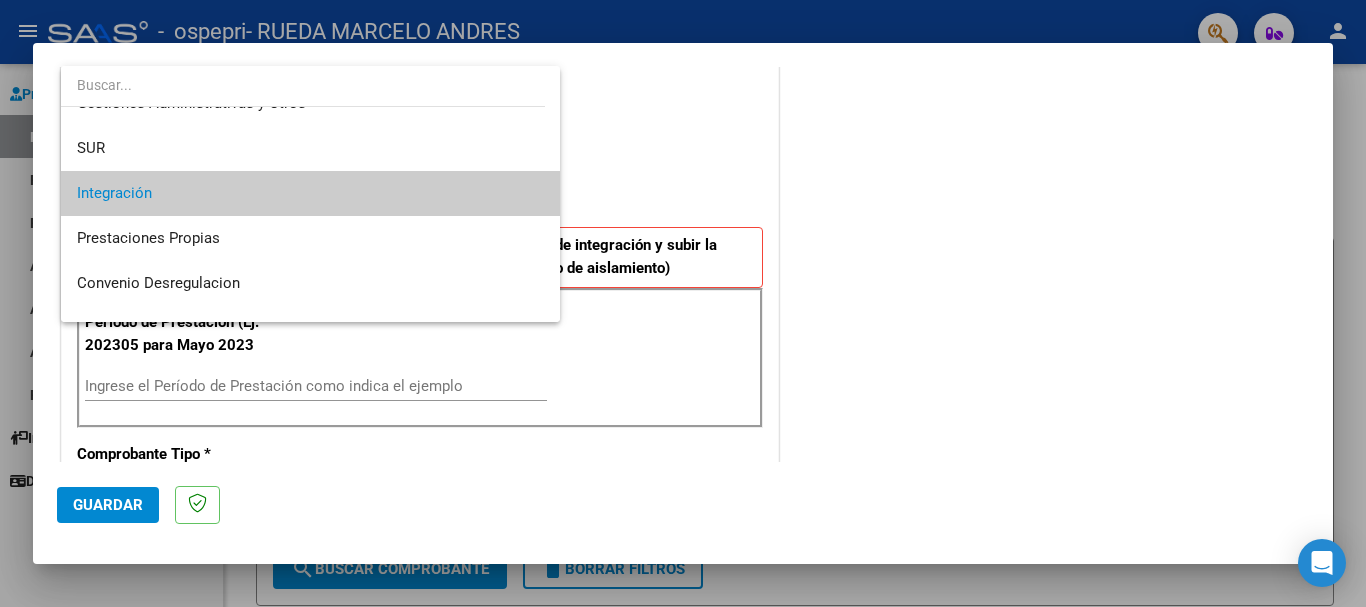 click on "Integración" at bounding box center (310, 193) 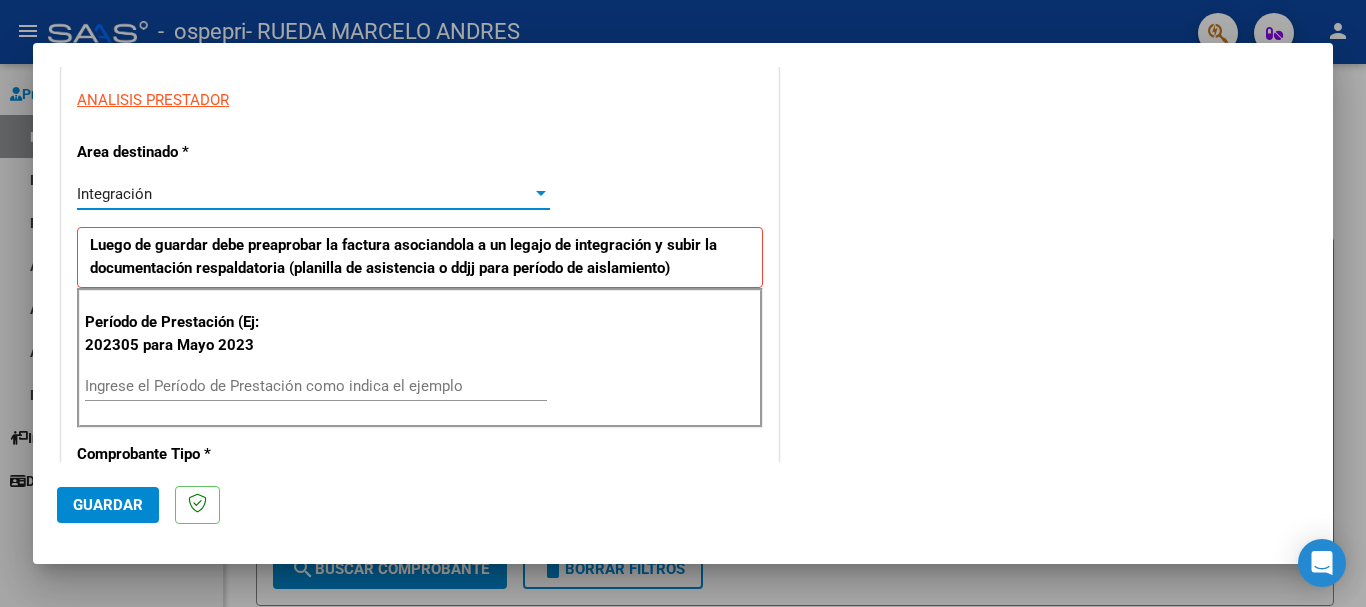 click on "Ingrese el Período de Prestación como indica el ejemplo" at bounding box center [316, 386] 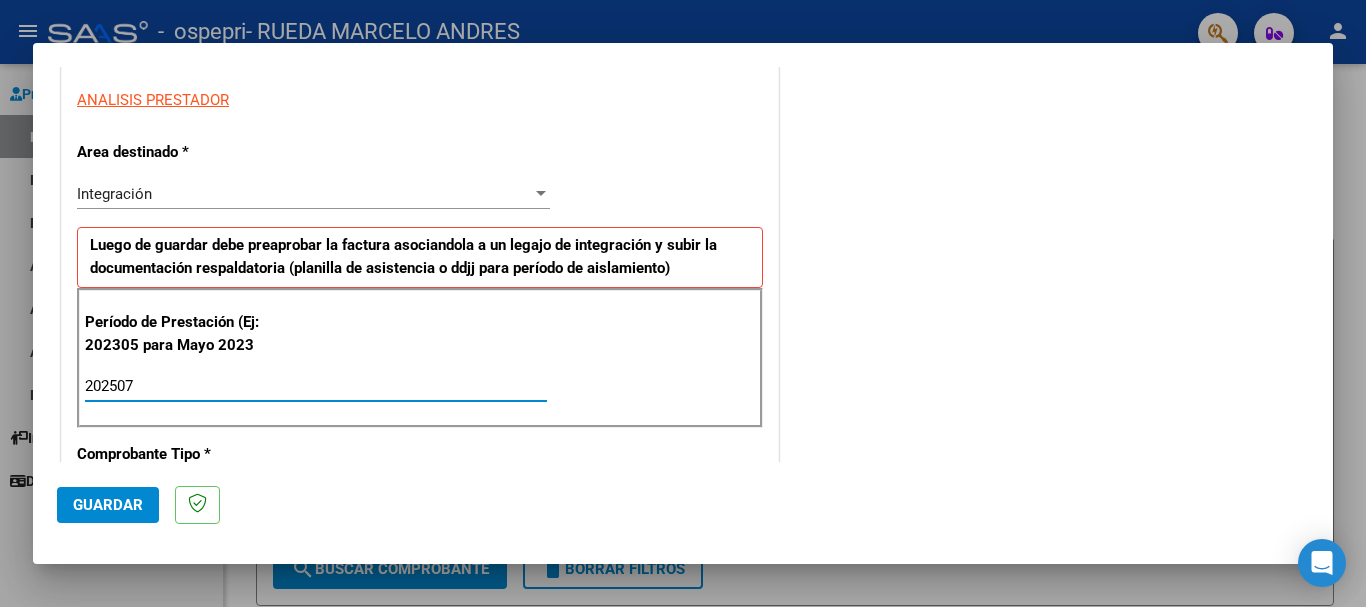 type on "202507" 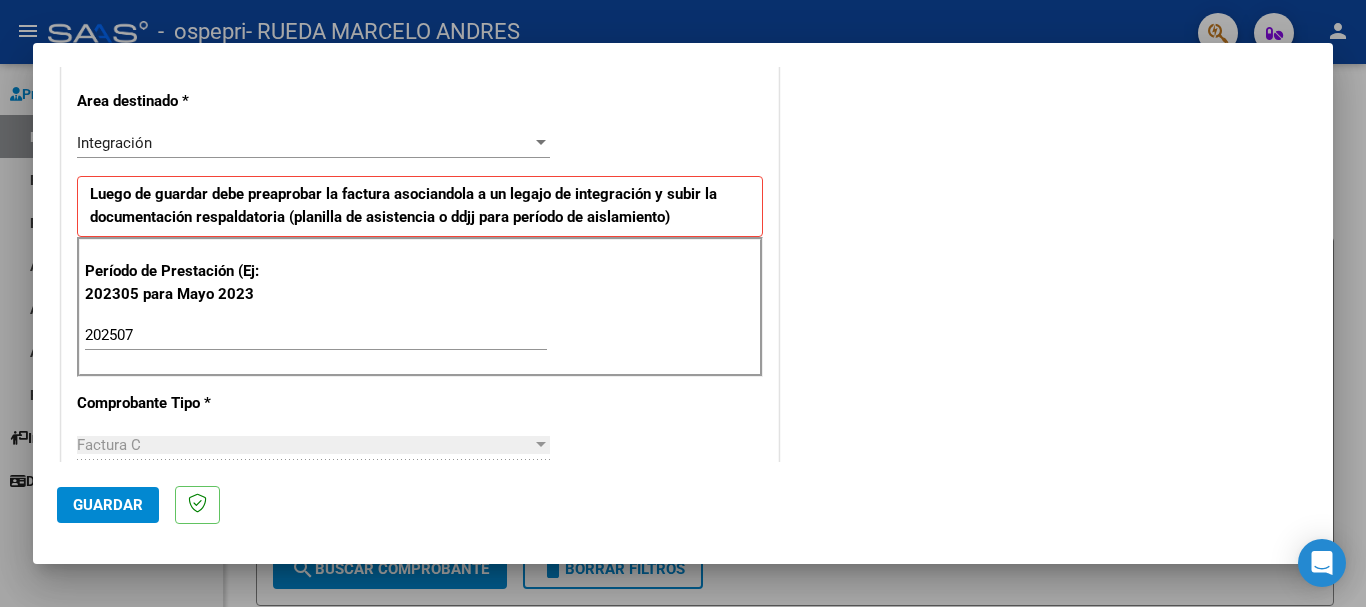 scroll, scrollTop: 440, scrollLeft: 0, axis: vertical 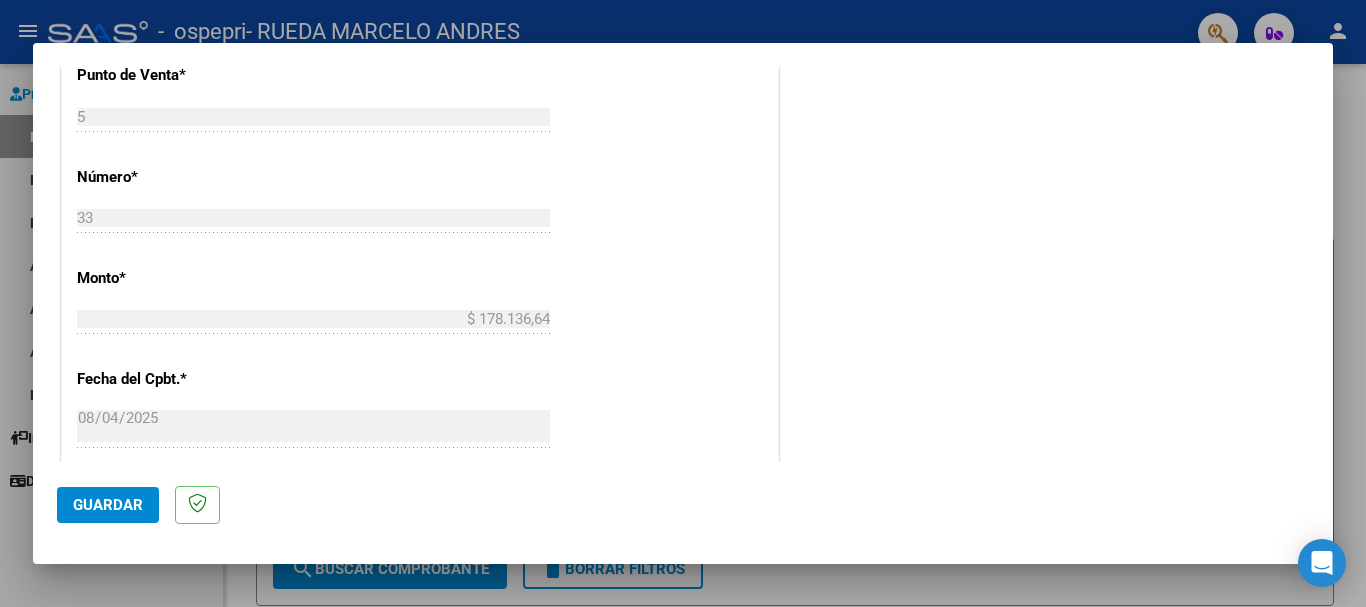 click on "COMPROBANTE VER COMPROBANTE          El comprobante fue leído exitosamente.  DATOS DEL COMPROBANTE CUIT  *   [CUIT] Ingresar CUIT  ANALISIS PRESTADOR  Area destinado * Integración Seleccionar Area Luego de guardar debe preaprobar la factura asociandola a un legajo de integración y subir la documentación respaldatoria (planilla de asistencia o ddjj para período de aislamiento)  Período de Prestación (Ej: 202305 para Mayo 2023    [YEAR][MONTH] Ingrese el Período de Prestación como indica el ejemplo   Comprobante Tipo * Factura C Seleccionar Tipo Punto de Venta  *   5 Ingresar el Nro.  Número  *   33 Ingresar el Nro.  Monto  *   $ 178.136,64 Ingresar el monto  Fecha del Cpbt.  *   [DATE] Ingresar la fecha  CAE / CAEA (no ingrese CAI)    [CAE] Ingresar el CAE o CAEA (no ingrese CAI)  Fecha de Vencimiento    Ingresar la fecha  Ref. Externa    Ingresar la ref.  N° Liquidación    Ingresar el N° Liquidación  COMENTARIOS Comentarios del Prestador / Gerenciador:" at bounding box center [683, 264] 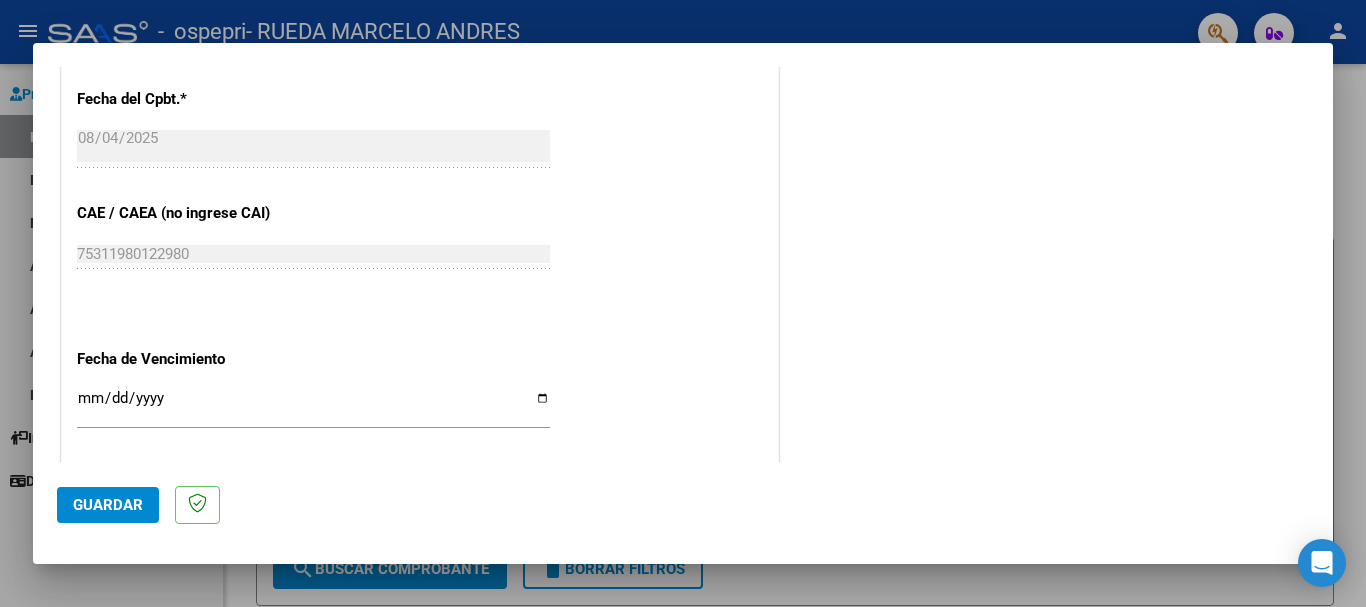 scroll, scrollTop: 1160, scrollLeft: 0, axis: vertical 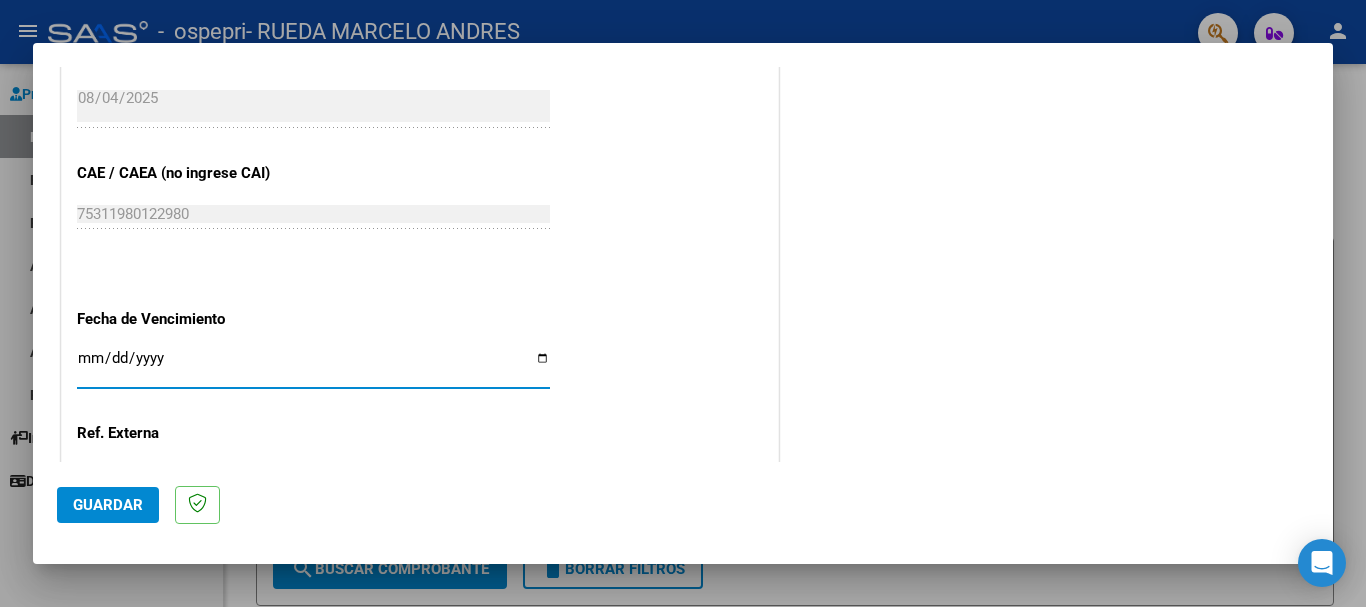 click on "Ingresar la fecha" at bounding box center [313, 366] 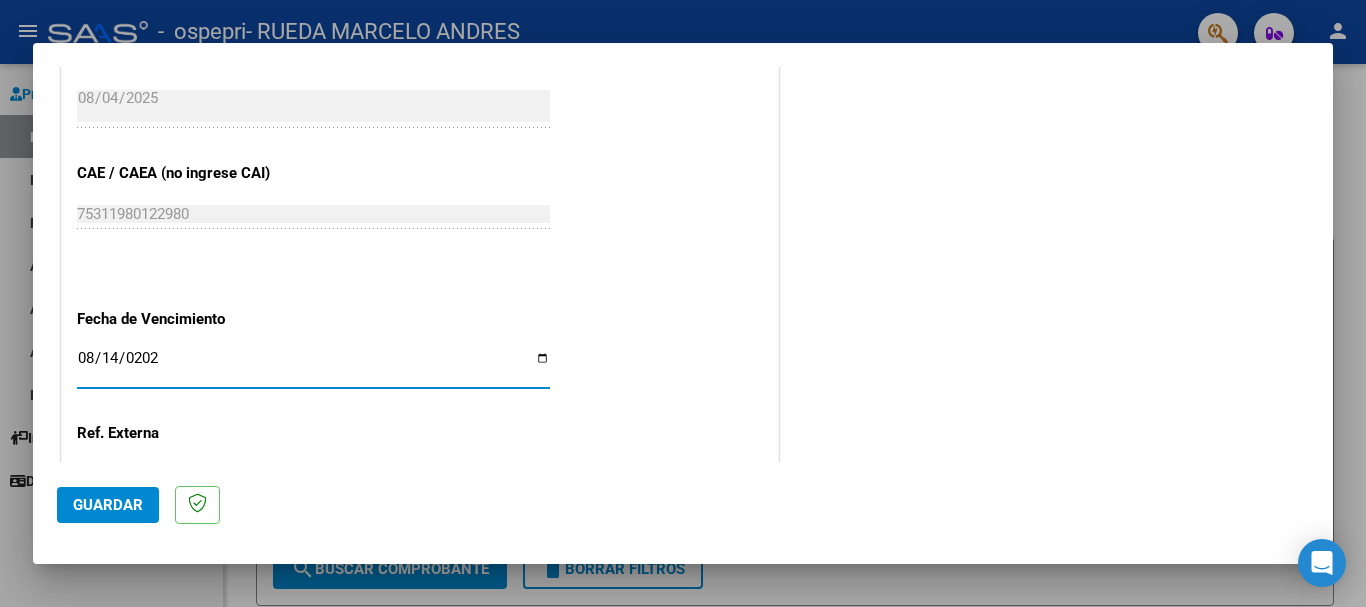 type on "2025-08-14" 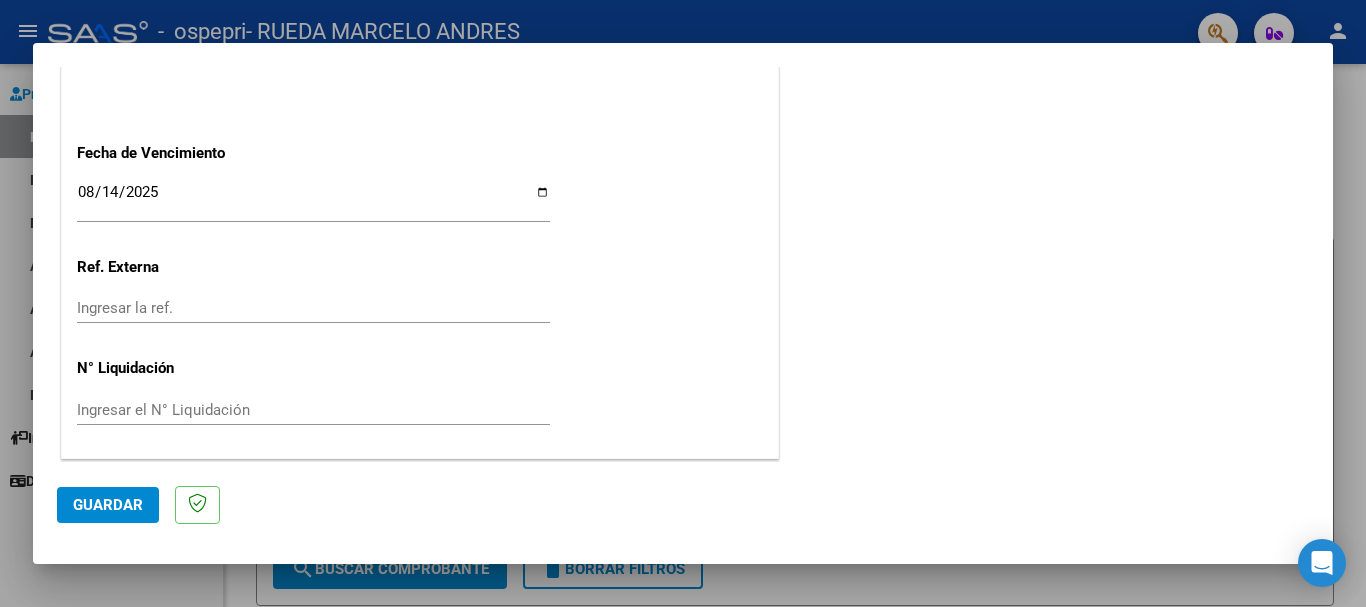 scroll, scrollTop: 1327, scrollLeft: 0, axis: vertical 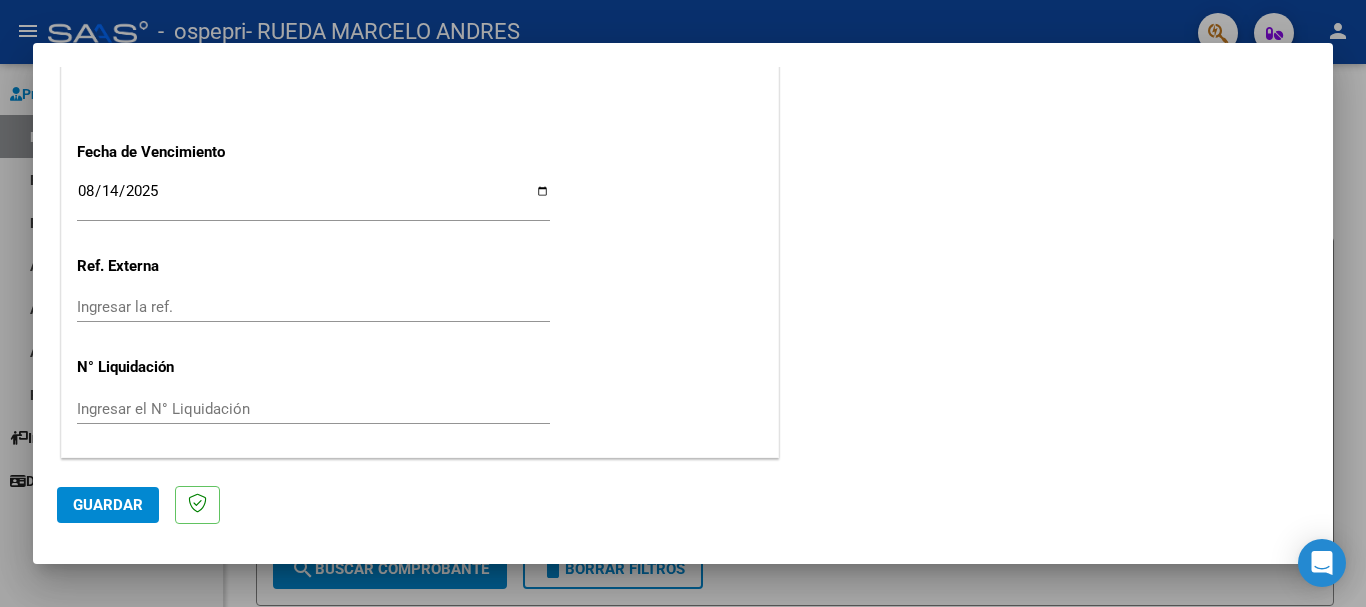 click on "Guardar" 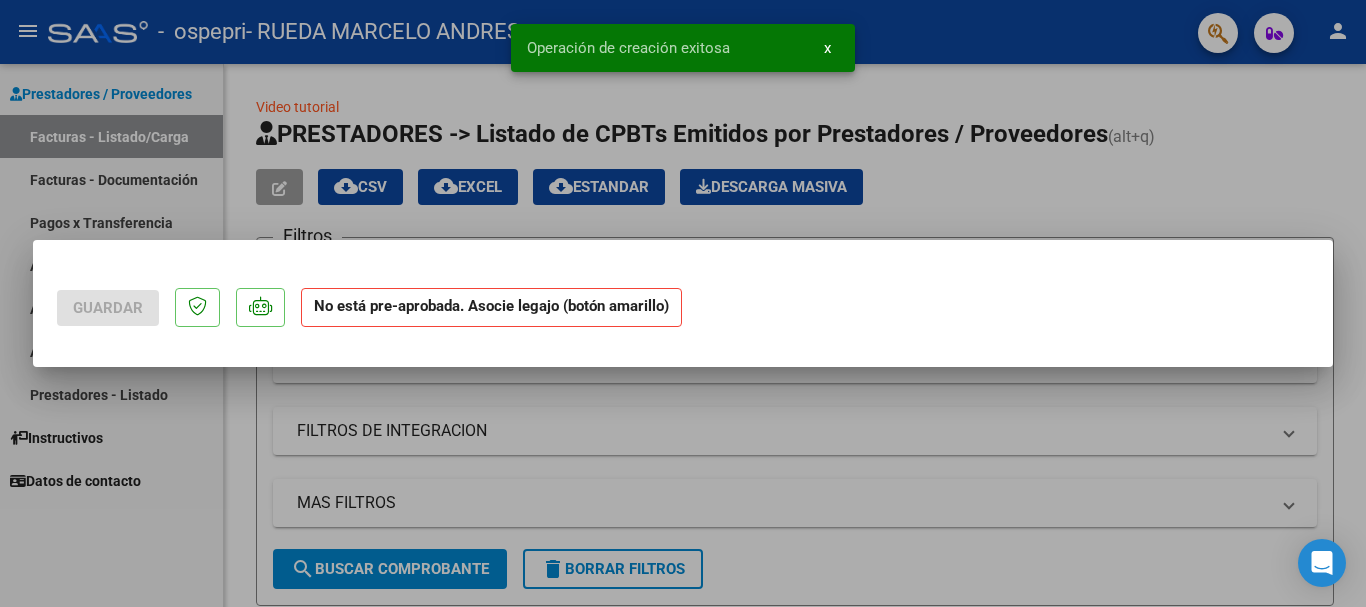 scroll, scrollTop: 0, scrollLeft: 0, axis: both 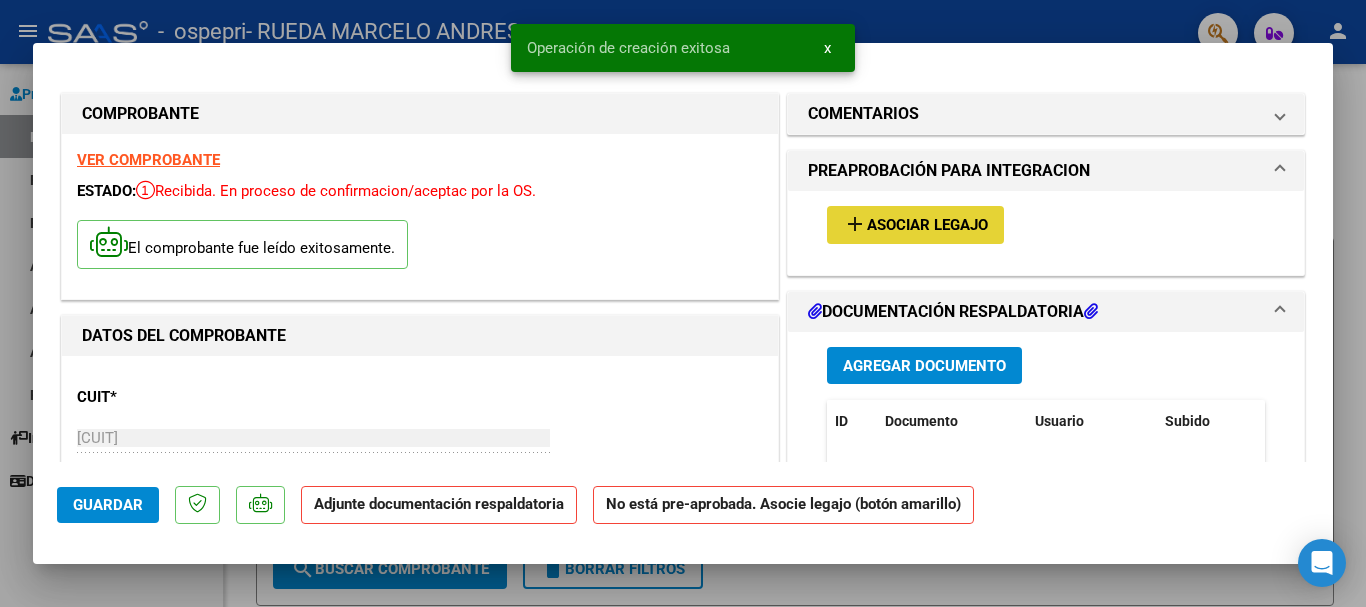 click on "Asociar Legajo" at bounding box center [927, 226] 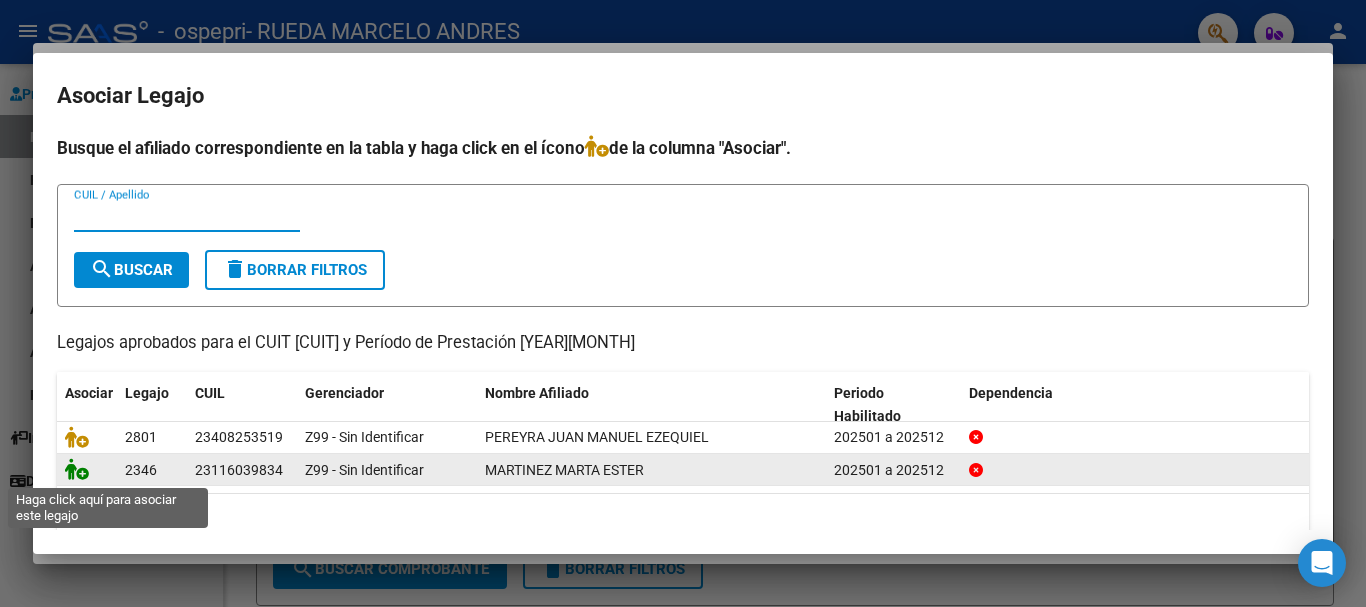 click 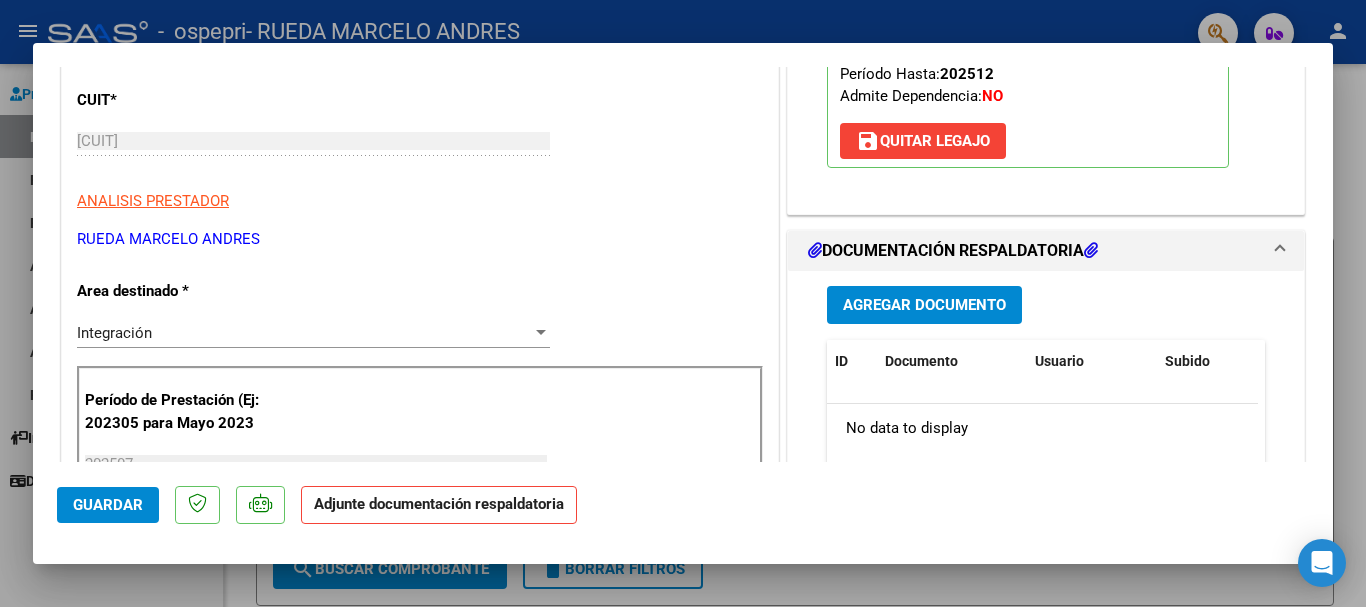 scroll, scrollTop: 360, scrollLeft: 0, axis: vertical 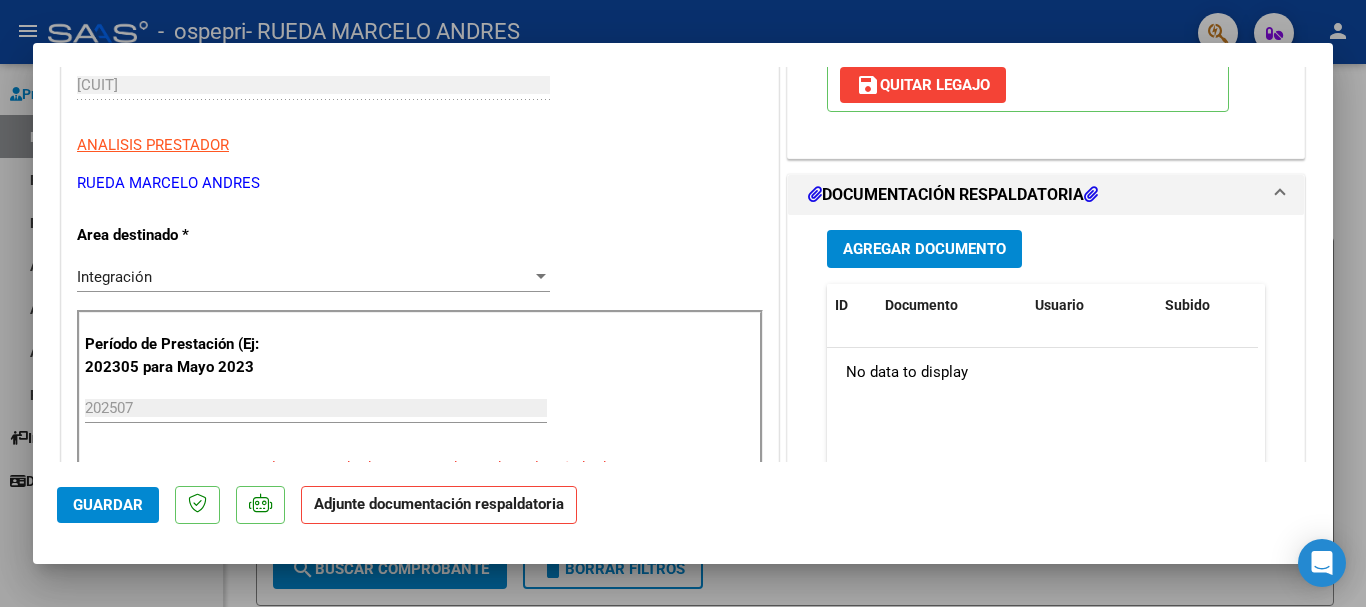 click on "COMPROBANTE VER COMPROBANTE       ESTADO:   Recibida. En proceso de confirmacion/aceptac por la OS.     El comprobante fue leído exitosamente.  DATOS DEL COMPROBANTE CUIT  *   [CUIT] Ingresar CUIT  ANALISIS PRESTADOR  RUEDA MARCELO ANDRES  ARCA Padrón  Area destinado * Integración Seleccionar Area Período de Prestación (Ej: 202305 para Mayo 2023    [YEAR][MONTH] Ingrese el Período de Prestación como indica el ejemplo   Una vez que se asoció a un legajo aprobado no se puede cambiar el período de prestación.   Comprobante Tipo * Factura C Seleccionar Tipo Punto de Venta  *   5 Ingresar el Nro.  Número  *   33 Ingresar el Nro.  Monto  *   $ 178.136,64 Ingresar el monto  Fecha del Cpbt.  *   [DATE] Ingresar la fecha  CAE / CAEA (no ingrese CAI)    [CAE] Ingresar el CAE o CAEA (no ingrese CAI)  Fecha de Vencimiento    [DATE] Ingresar la fecha  Ref. Externa    Ingresar la ref.  N° Liquidación    Ingresar el N° Liquidación  COMENTARIOS Comentarios del Prestador / Gerenciador:   NO" at bounding box center (683, 264) 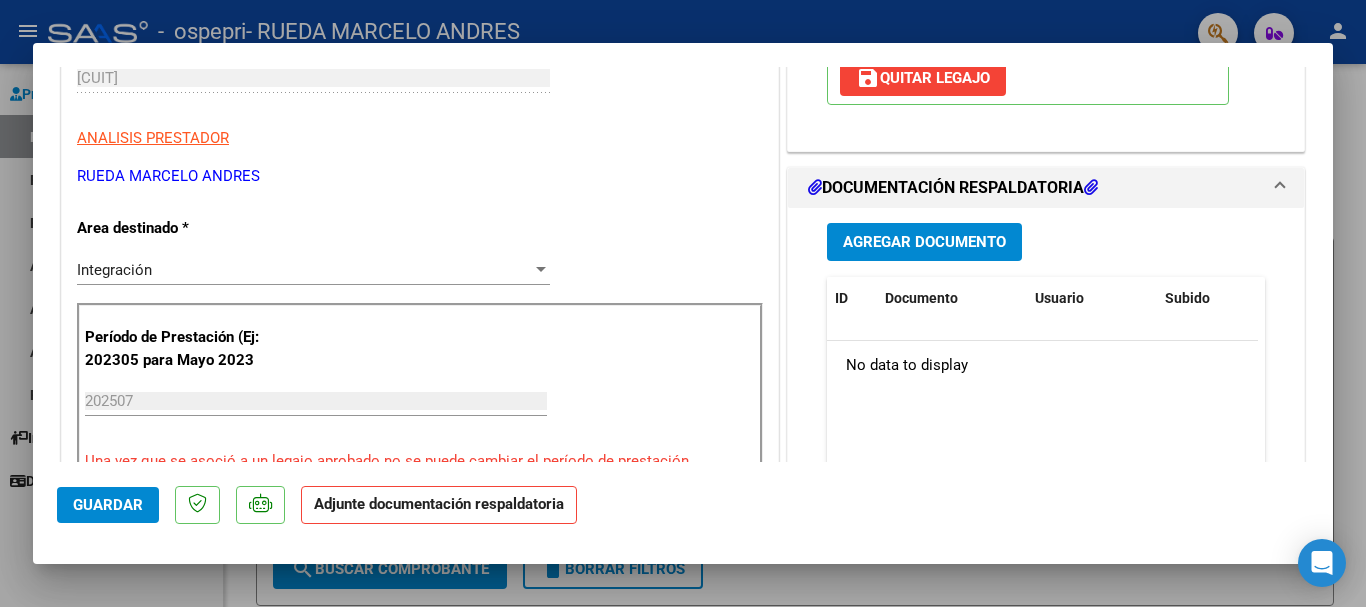 click on "COMPROBANTE VER COMPROBANTE       ESTADO:   Recibida. En proceso de confirmacion/aceptac por la OS.     El comprobante fue leído exitosamente.  DATOS DEL COMPROBANTE CUIT  *   [CUIT] Ingresar CUIT  ANALISIS PRESTADOR  RUEDA MARCELO ANDRES  ARCA Padrón  Area destinado * Integración Seleccionar Area Período de Prestación (Ej: 202305 para Mayo 2023    [YEAR][MONTH] Ingrese el Período de Prestación como indica el ejemplo   Una vez que se asoció a un legajo aprobado no se puede cambiar el período de prestación.   Comprobante Tipo * Factura C Seleccionar Tipo Punto de Venta  *   5 Ingresar el Nro.  Número  *   33 Ingresar el Nro.  Monto  *   $ 178.136,64 Ingresar el monto  Fecha del Cpbt.  *   [DATE] Ingresar la fecha  CAE / CAEA (no ingrese CAI)    [CAE] Ingresar el CAE o CAEA (no ingrese CAI)  Fecha de Vencimiento    [DATE] Ingresar la fecha  Ref. Externa    Ingresar la ref.  N° Liquidación    Ingresar el N° Liquidación  COMENTARIOS Comentarios del Prestador / Gerenciador:   NO" at bounding box center [683, 303] 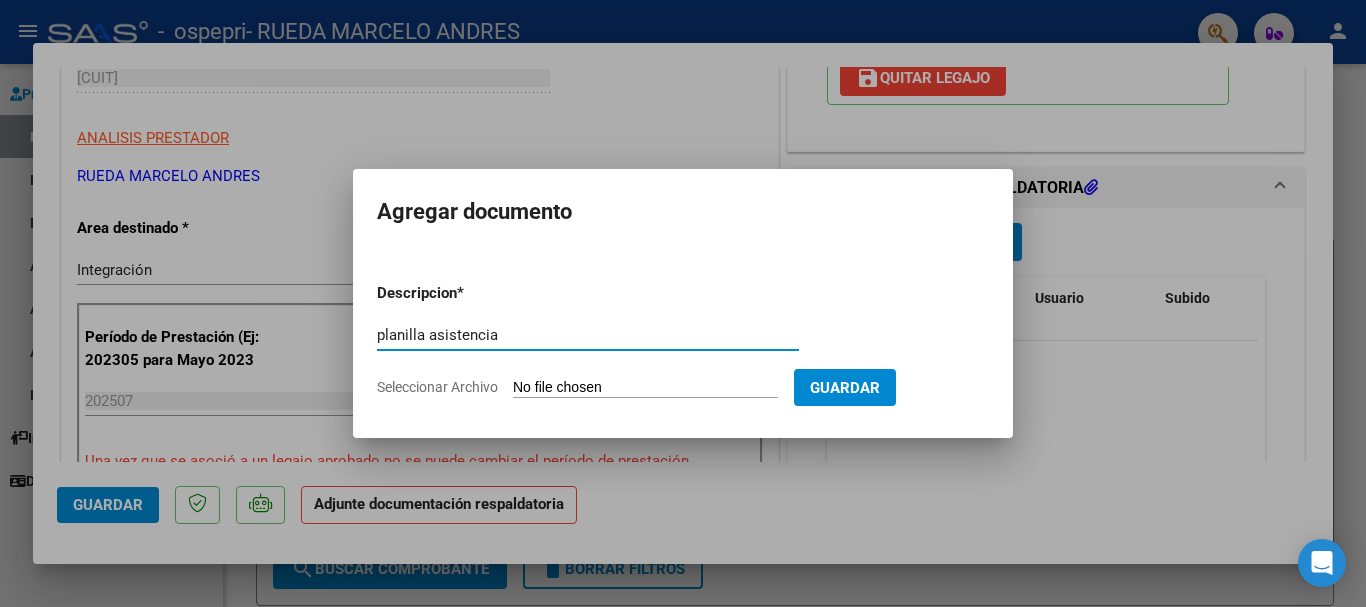 type on "planilla asistencia" 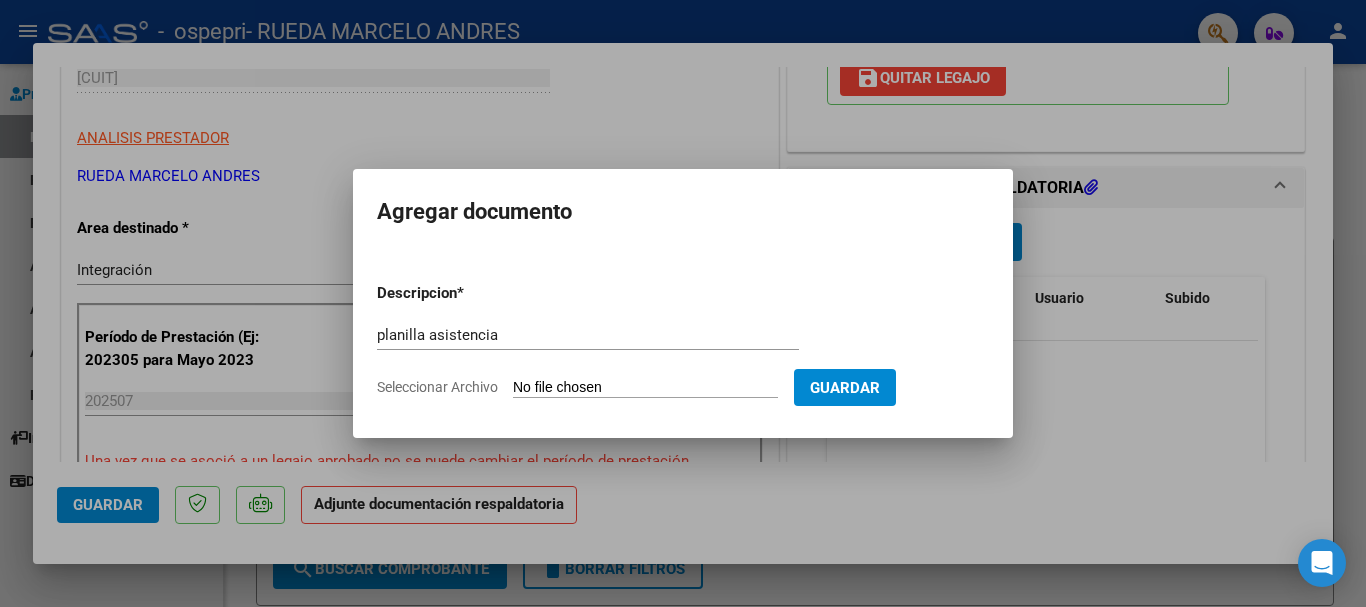 click on "Seleccionar Archivo" at bounding box center (645, 388) 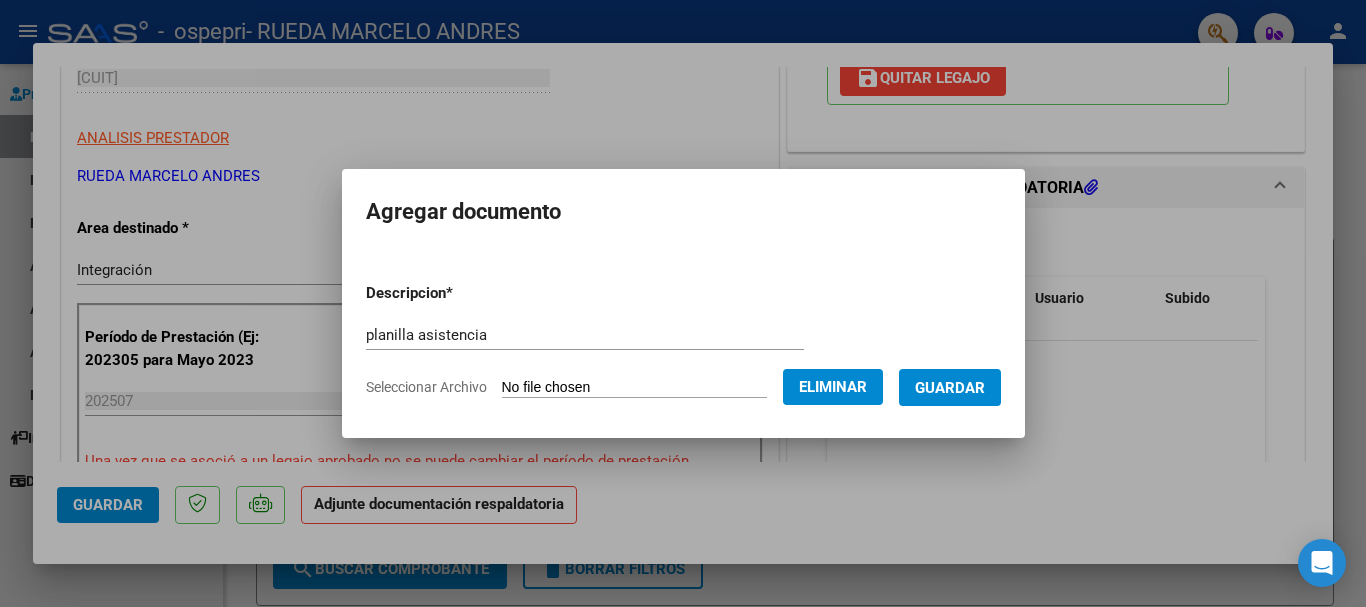 click on "Guardar" at bounding box center [950, 388] 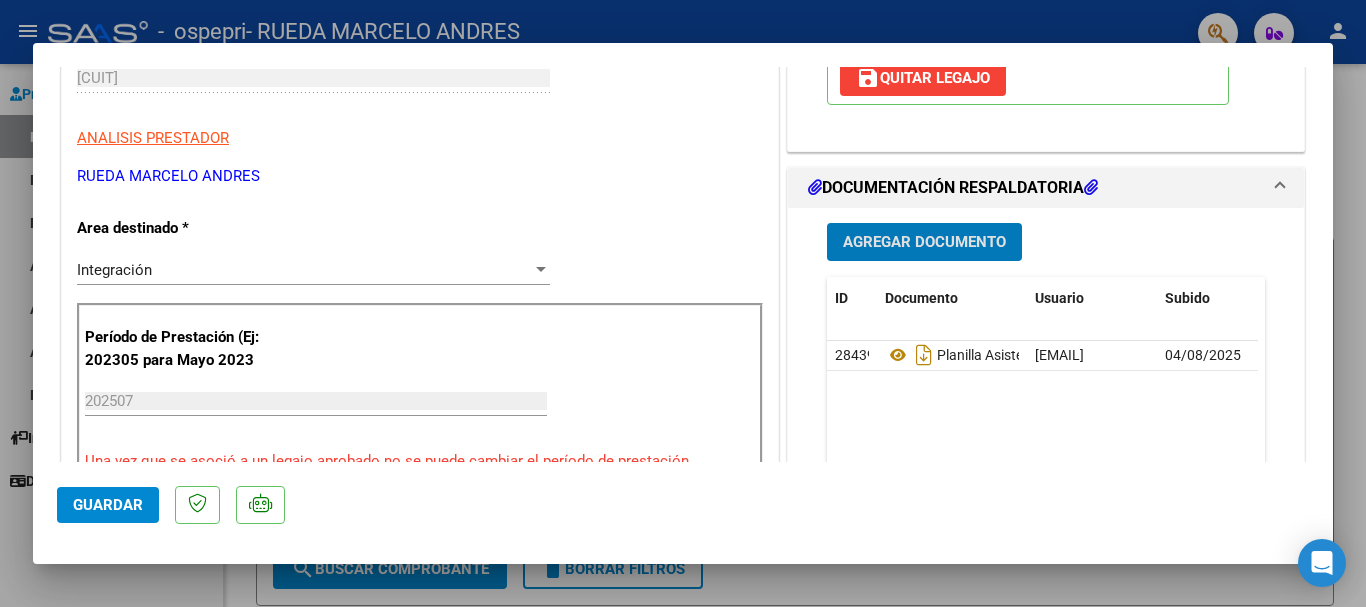 click on "Agregar Documento" at bounding box center [924, 243] 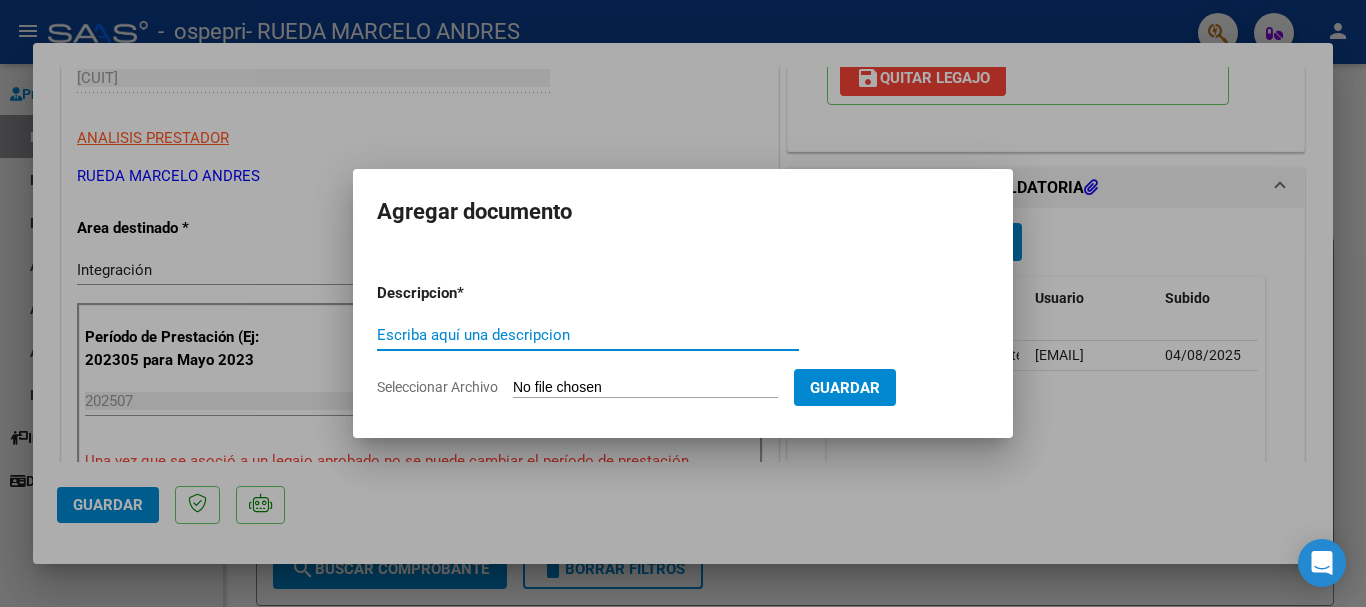 click on "Escriba aquí una descripcion" at bounding box center [588, 335] 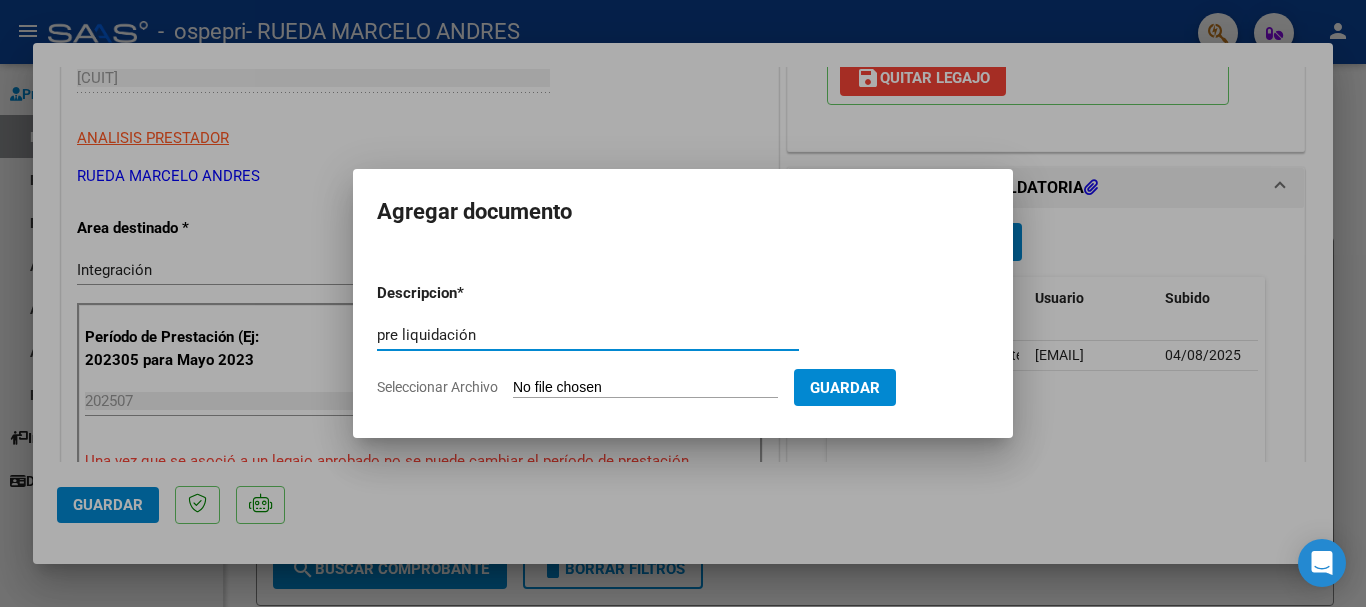 type on "pre liquidación" 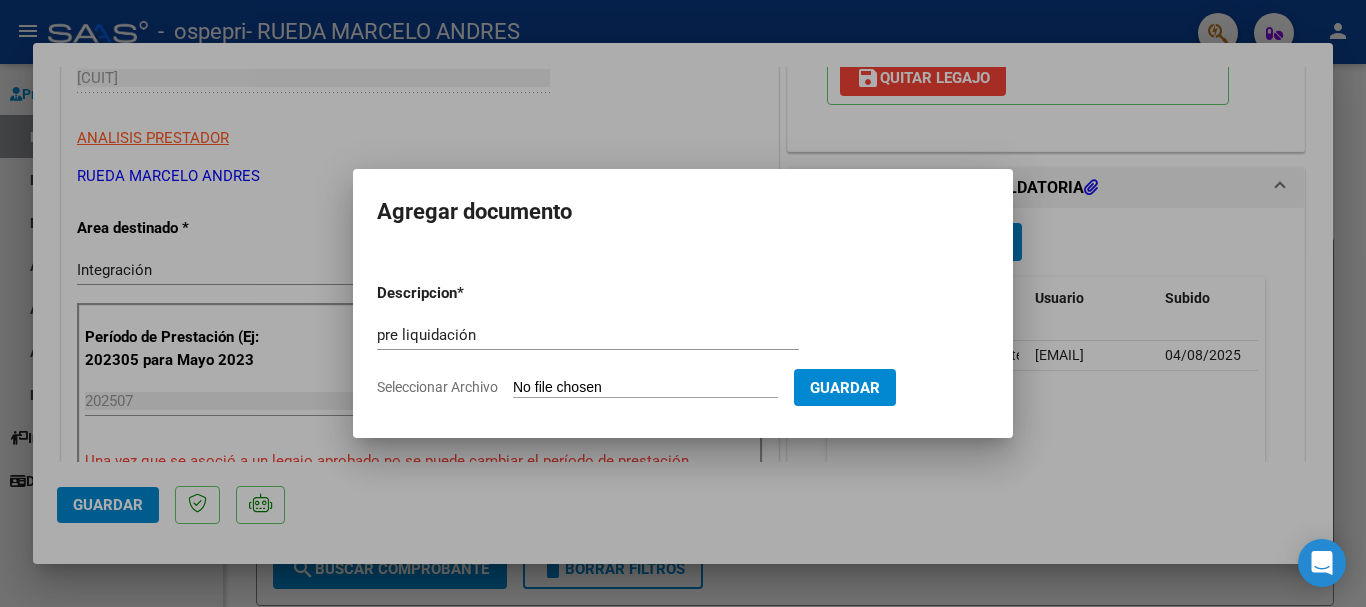 click on "Seleccionar Archivo" at bounding box center [645, 388] 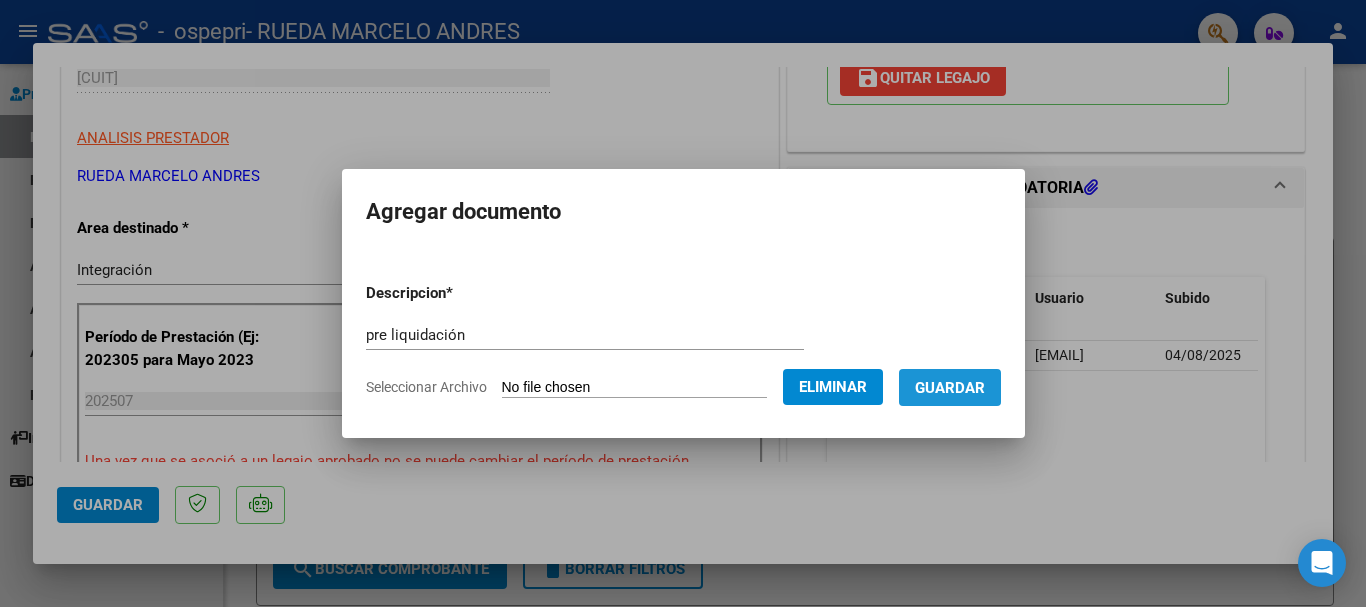 click on "Guardar" at bounding box center [950, 387] 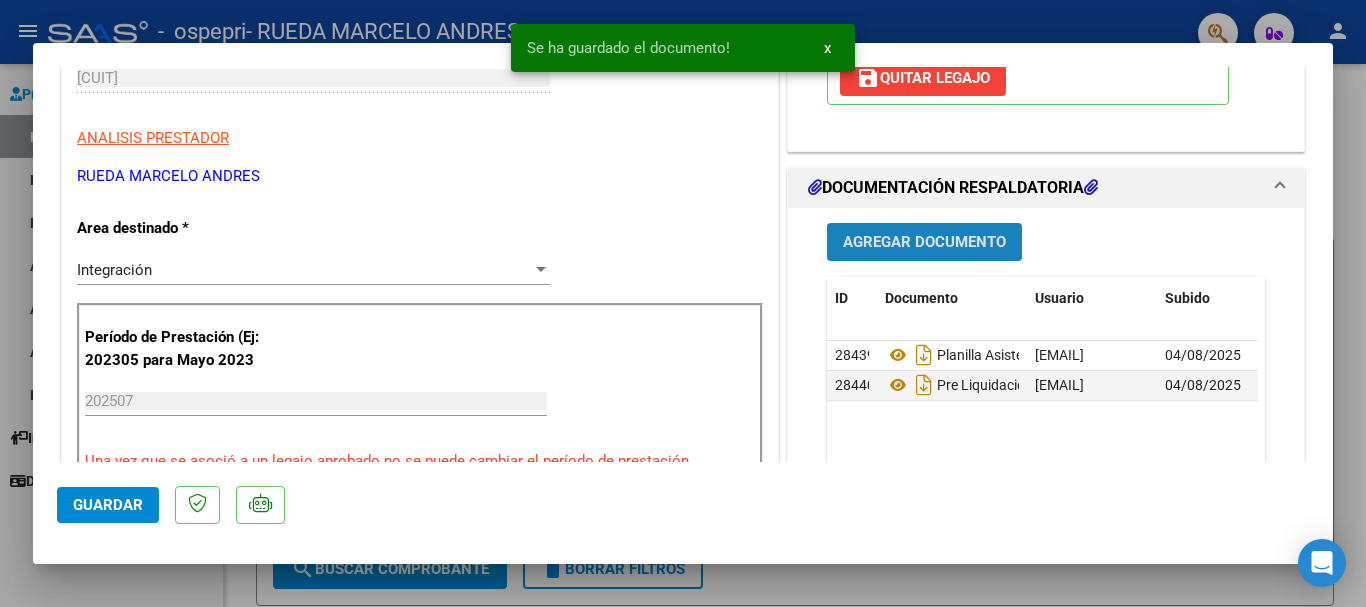 click on "Agregar Documento" at bounding box center [924, 243] 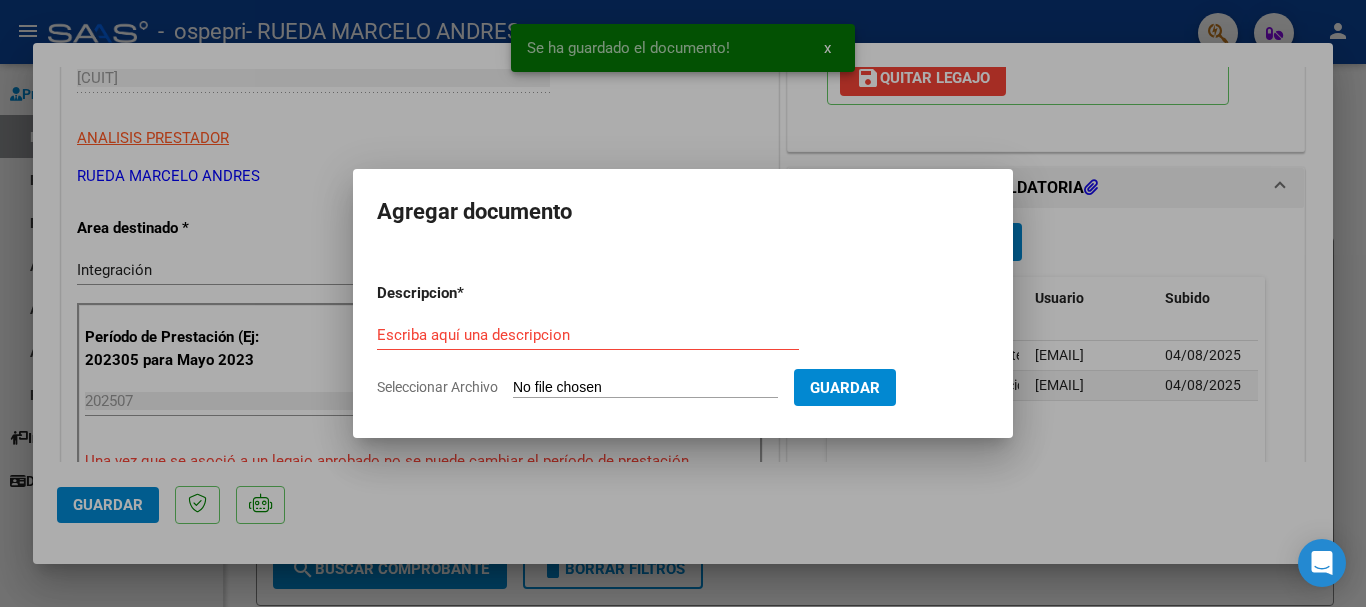 click on "Seleccionar Archivo" at bounding box center (645, 388) 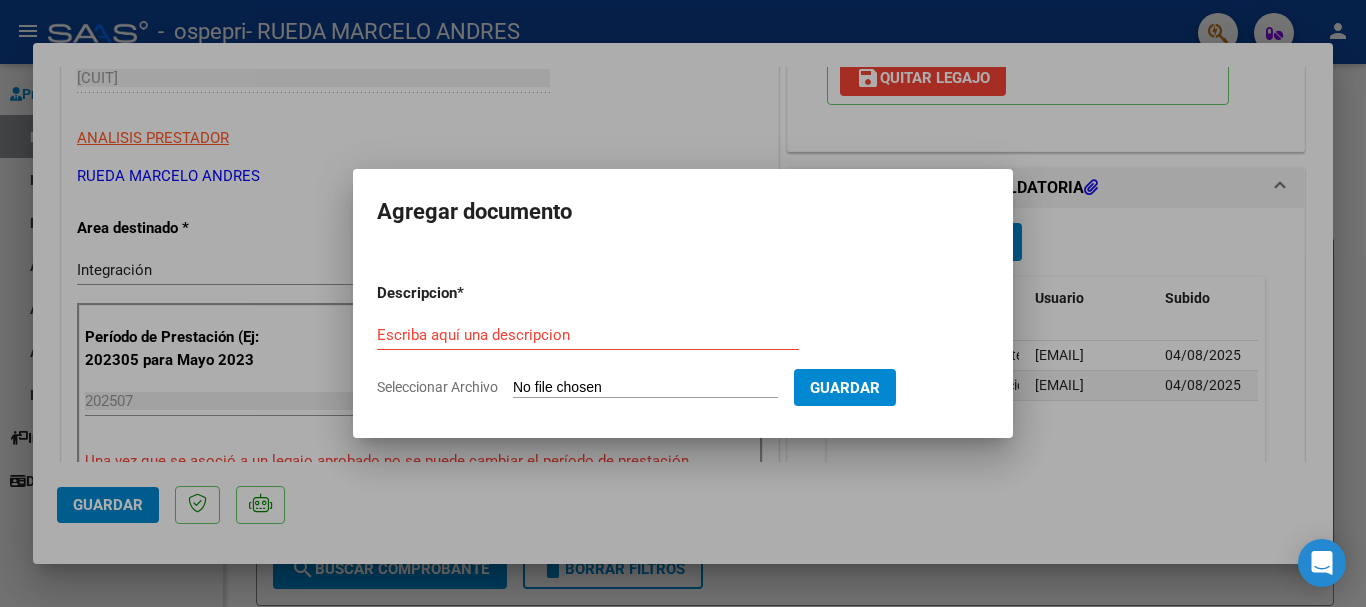 type on "C:\fakepath\op [NUMBER] y recibo (Martinez).pdf" 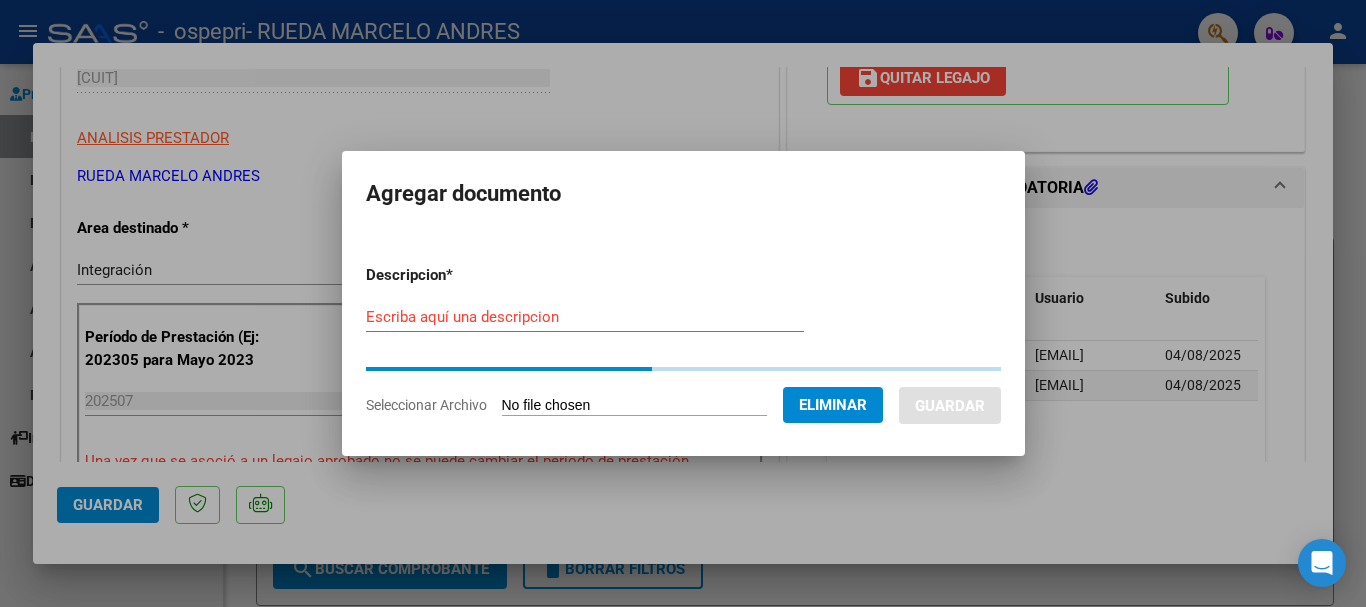 click on "Escriba aquí una descripcion" at bounding box center (585, 317) 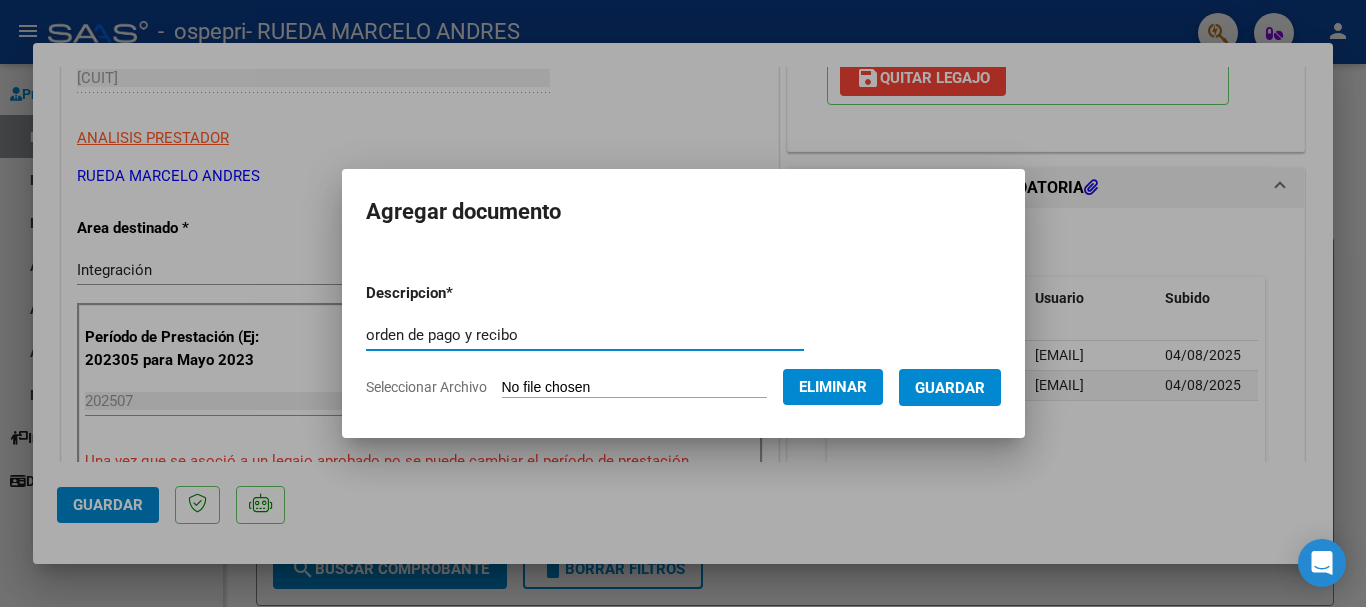 type on "orden de pago y recibo" 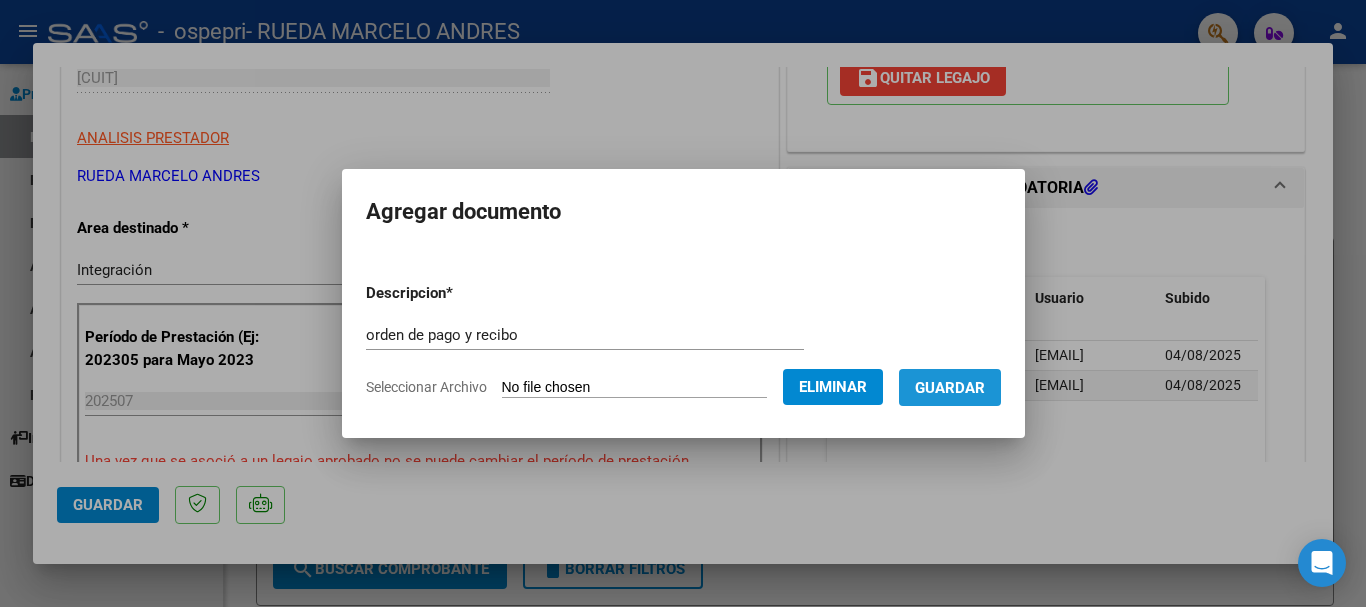 click on "Guardar" at bounding box center [950, 388] 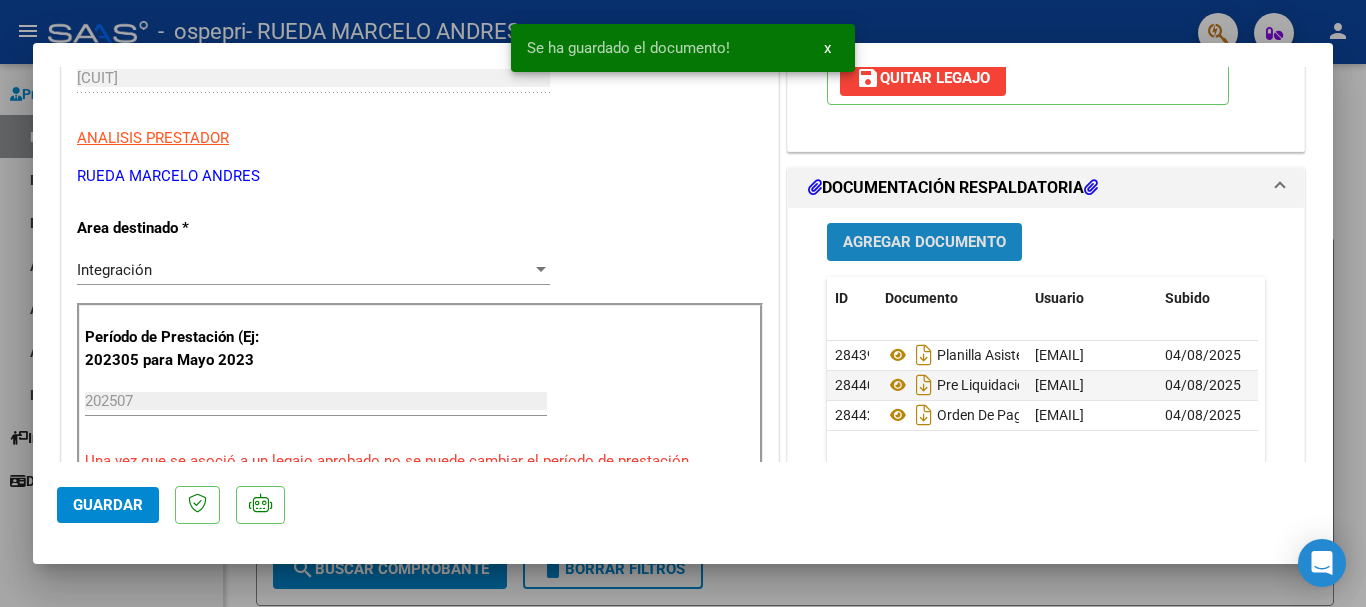 click on "Agregar Documento" at bounding box center [924, 243] 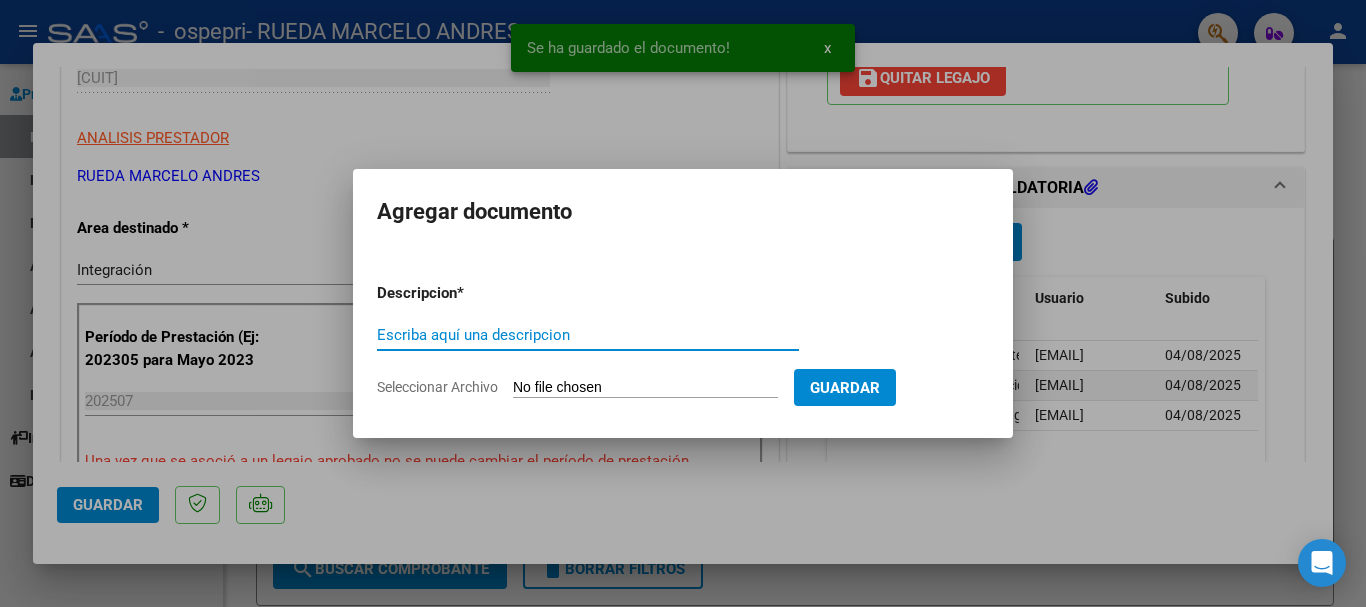 click on "Seleccionar Archivo" at bounding box center [645, 388] 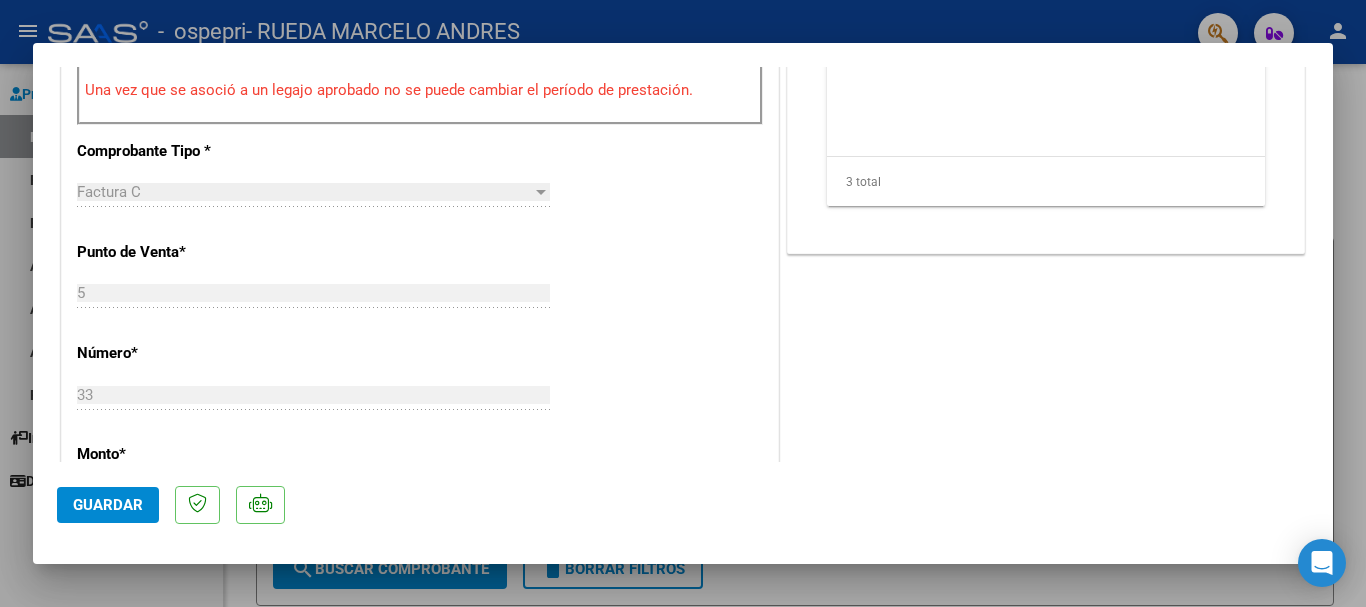 click on "COMPROBANTE VER COMPROBANTE       ESTADO:   Recibida. En proceso de confirmacion/aceptac por la OS.     El comprobante fue leído exitosamente.  DATOS DEL COMPROBANTE CUIT  *   [CUIT] Ingresar CUIT  ANALISIS PRESTADOR  RUEDA MARCELO ANDRES  ARCA Padrón  Area destinado * Integración Seleccionar Area Período de Prestación (Ej: 202305 para Mayo 2023    [YEAR][MONTH] Ingrese el Período de Prestación como indica el ejemplo   Una vez que se asoció a un legajo aprobado no se puede cambiar el período de prestación.   Comprobante Tipo * Factura C Seleccionar Tipo Punto de Venta  *   5 Ingresar el Nro.  Número  *   33 Ingresar el Nro.  Monto  *   $ 178.136,64 Ingresar el monto  Fecha del Cpbt.  *   [DATE] Ingresar la fecha  CAE / CAEA (no ingrese CAI)    [CAE] Ingresar el CAE o CAEA (no ingrese CAI)  Fecha de Vencimiento    [DATE] Ingresar la fecha  Ref. Externa    Ingresar la ref.  N° Liquidación    Ingresar el N° Liquidación  COMENTARIOS Comentarios del Prestador / Gerenciador:   NO" at bounding box center [683, 264] 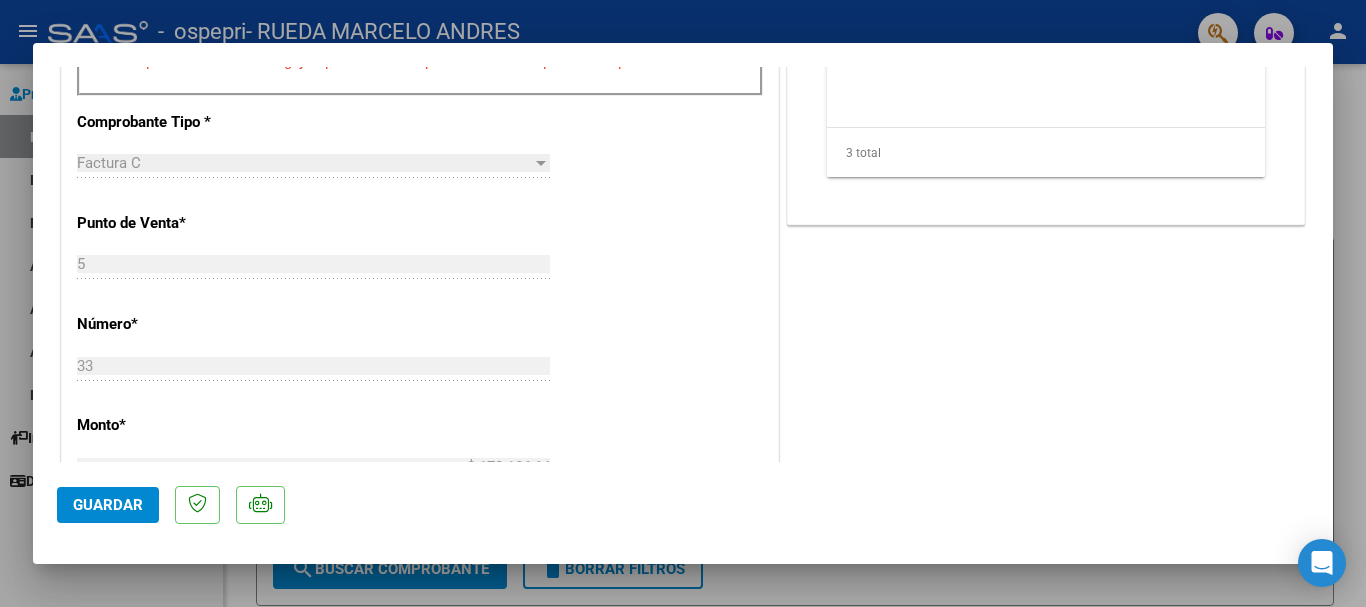 click on "COMPROBANTE VER COMPROBANTE       ESTADO:   Recibida. En proceso de confirmacion/aceptac por la OS.     El comprobante fue leído exitosamente.  DATOS DEL COMPROBANTE CUIT  *   [CUIT] Ingresar CUIT  ANALISIS PRESTADOR  RUEDA MARCELO ANDRES  ARCA Padrón  Area destinado * Integración Seleccionar Area Período de Prestación (Ej: 202305 para Mayo 2023    [YEAR][MONTH] Ingrese el Período de Prestación como indica el ejemplo   Una vez que se asoció a un legajo aprobado no se puede cambiar el período de prestación.   Comprobante Tipo * Factura C Seleccionar Tipo Punto de Venta  *   5 Ingresar el Nro.  Número  *   33 Ingresar el Nro.  Monto  *   $ 178.136,64 Ingresar el monto  Fecha del Cpbt.  *   [DATE] Ingresar la fecha  CAE / CAEA (no ingrese CAI)    [CAE] Ingresar el CAE o CAEA (no ingrese CAI)  Fecha de Vencimiento    [DATE] Ingresar la fecha  Ref. Externa    Ingresar la ref.  N° Liquidación    Ingresar el N° Liquidación  COMENTARIOS Comentarios del Prestador / Gerenciador:   NO" at bounding box center [683, 264] 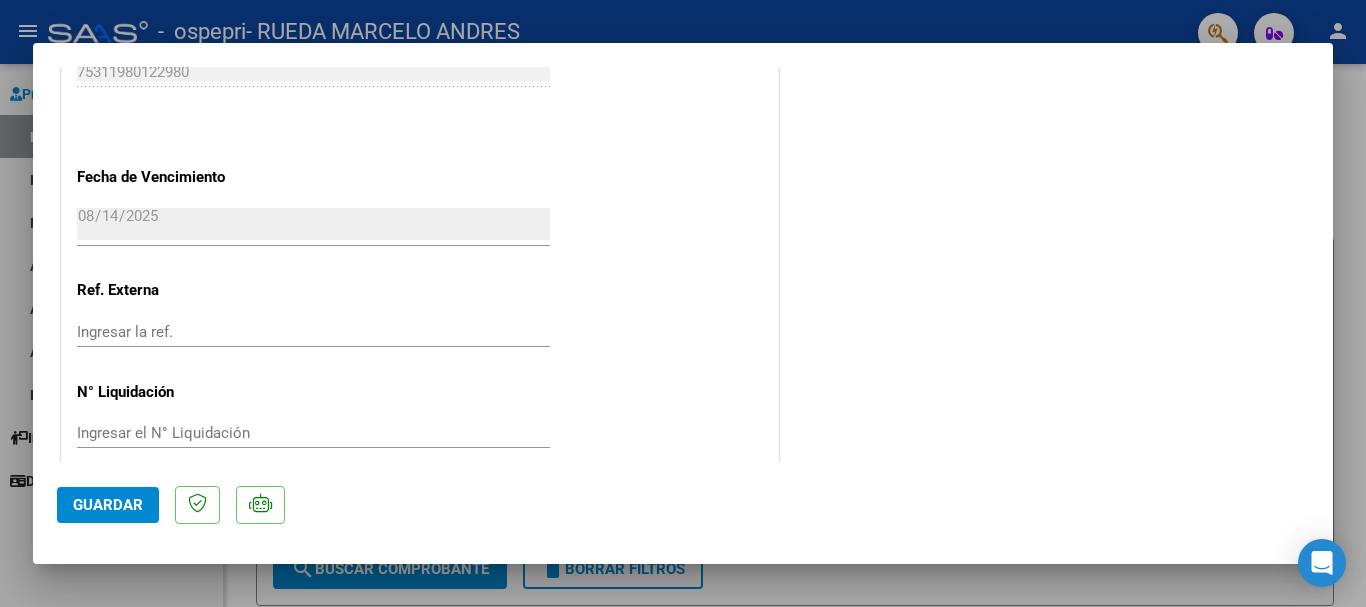 scroll, scrollTop: 1395, scrollLeft: 0, axis: vertical 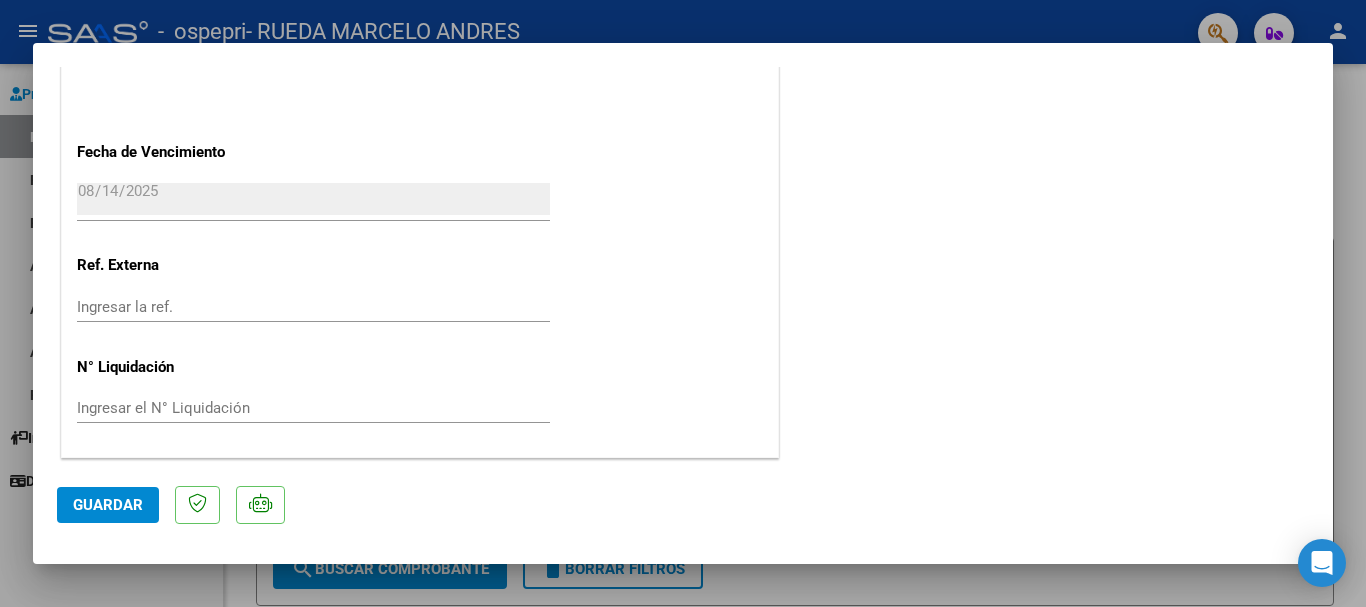 click on "Guardar" 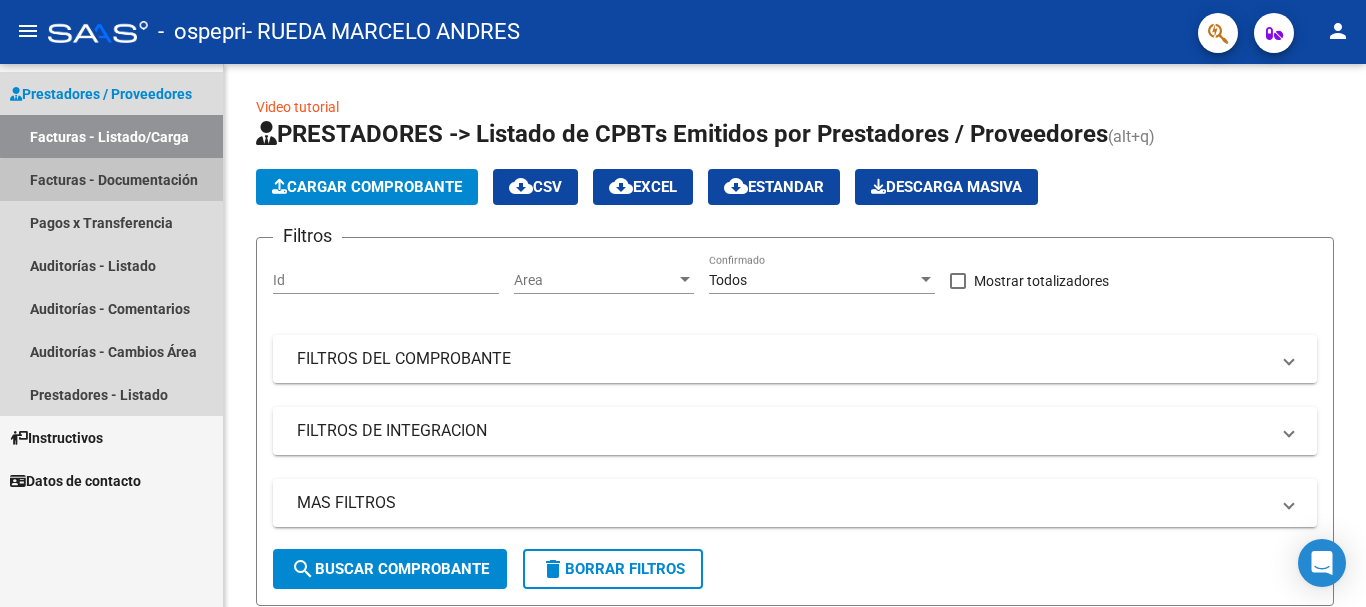 click on "Facturas - Documentación" at bounding box center [111, 179] 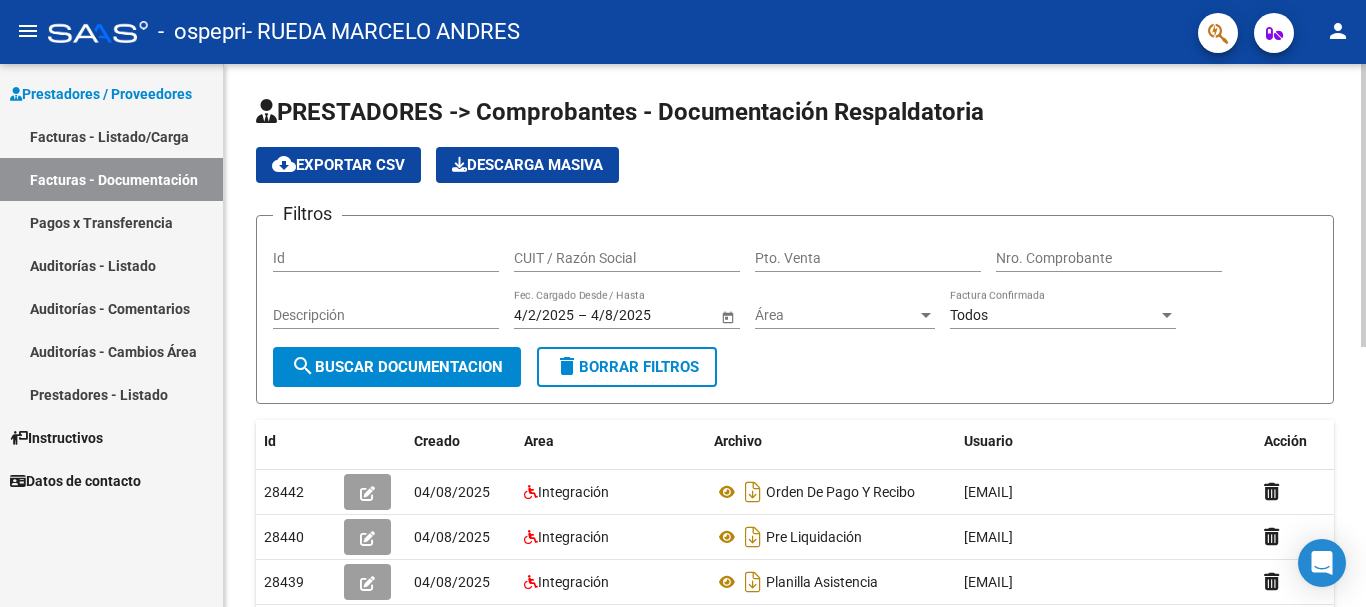 click on "PRESTADORES -> Comprobantes - Documentación Respaldatoria cloud_download  Exportar CSV   Descarga Masiva
Filtros Id CUIT / Razón Social Pto. Venta Nro. Comprobante Descripción [DATE] [DATE] – [DATE] [DATE] Fec. Cargado Desde / Hasta Área Área Todos Factura Confirmada search  Buscar Documentacion  delete  Borrar Filtros  Id Creado Area Archivo Usuario Acción [NUMBER]
[DATE] Integración Orden De Pago Y Recibo  [EMAIL] - MARCELO ANDRES RUEDA   [NUMBER]
[DATE] Integración Pre Liquidación  [EMAIL] - MARCELO ANDRES RUEDA   [NUMBER]
[DATE] Integración Planilla Asistencia  [EMAIL] - MARCELO ANDRES RUEDA   [NUMBER]
[DATE] Integración Asistencia  [EMAIL] - Yolanda Albanese  [NUMBER]
[DATE] Integración Asistencia  [EMAIL] - Yolanda Albanese  [NUMBER]
[DATE] Integración Preliquidación  [EMAIL] - MARCELO ANDRES RUEDA   [NUMBER]
[DATE] Integración Documentación [NUMBER]" 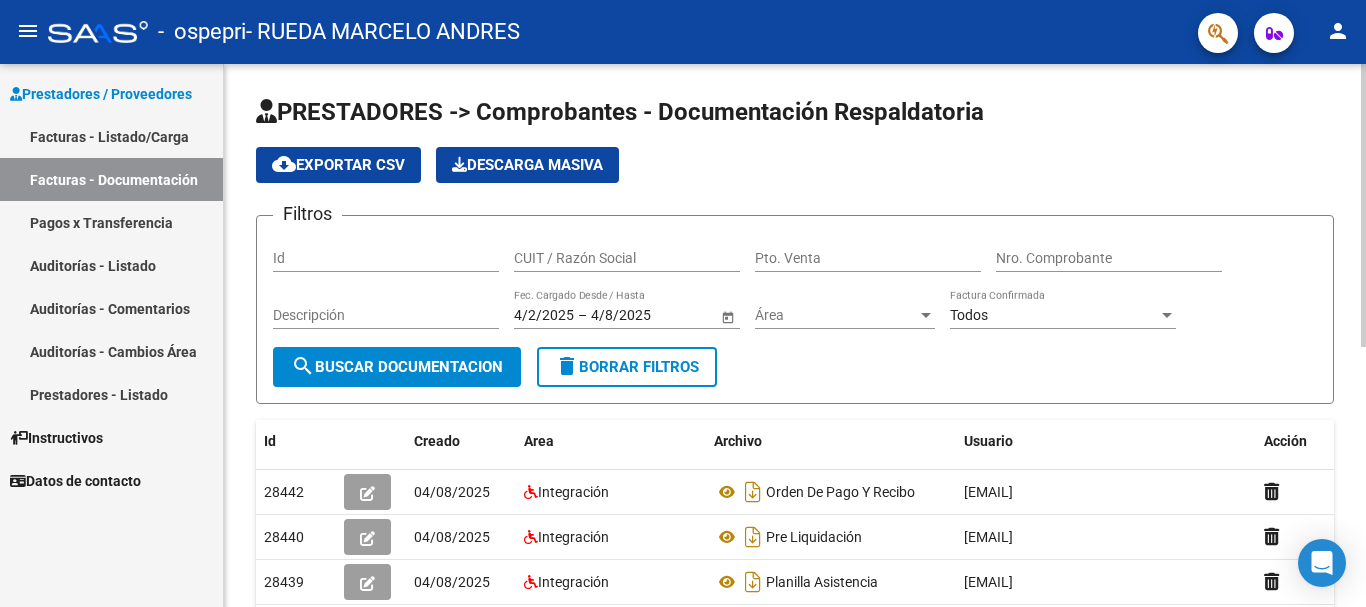click 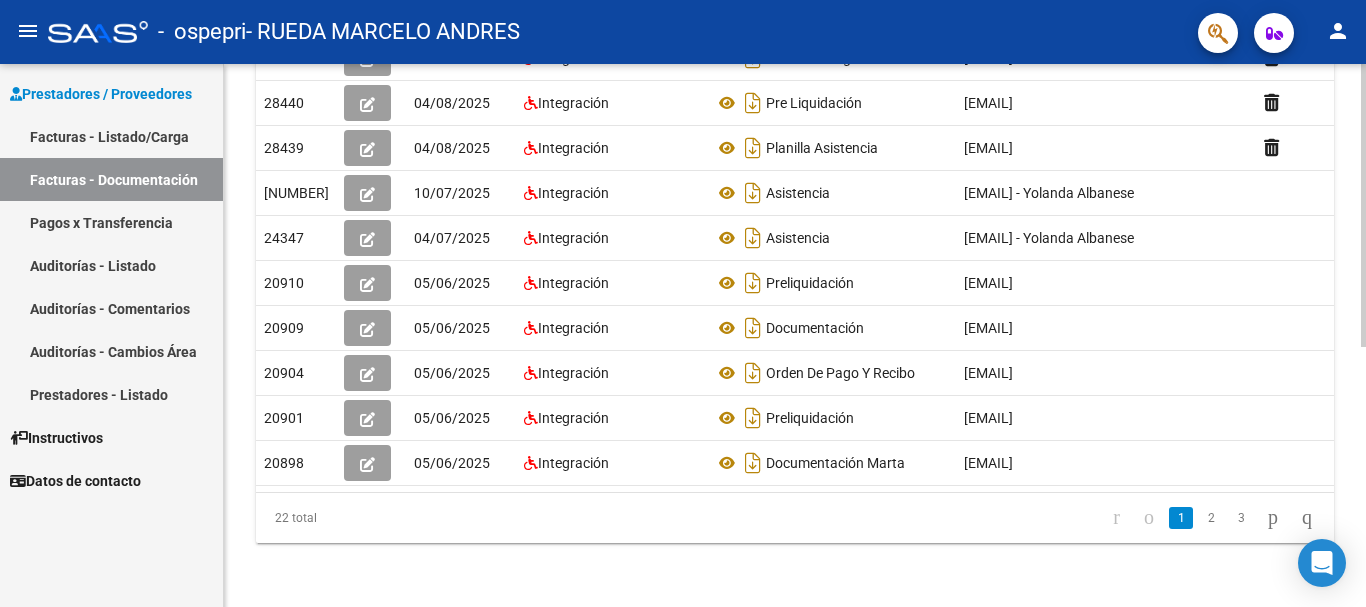 click 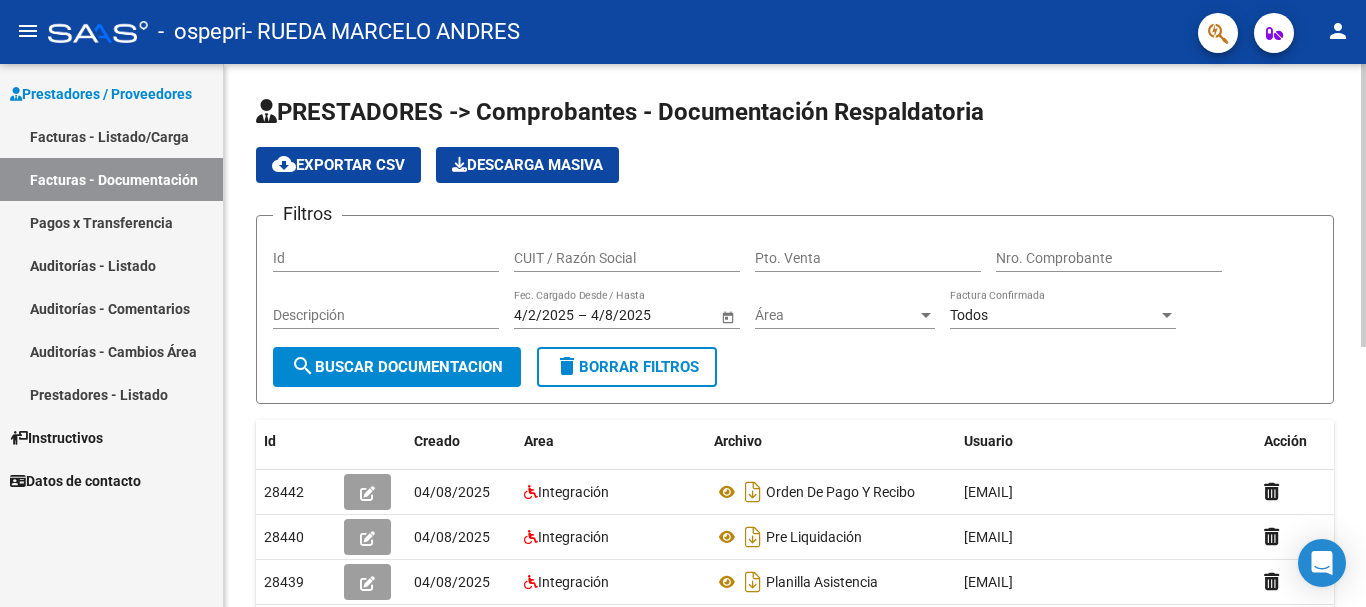 click 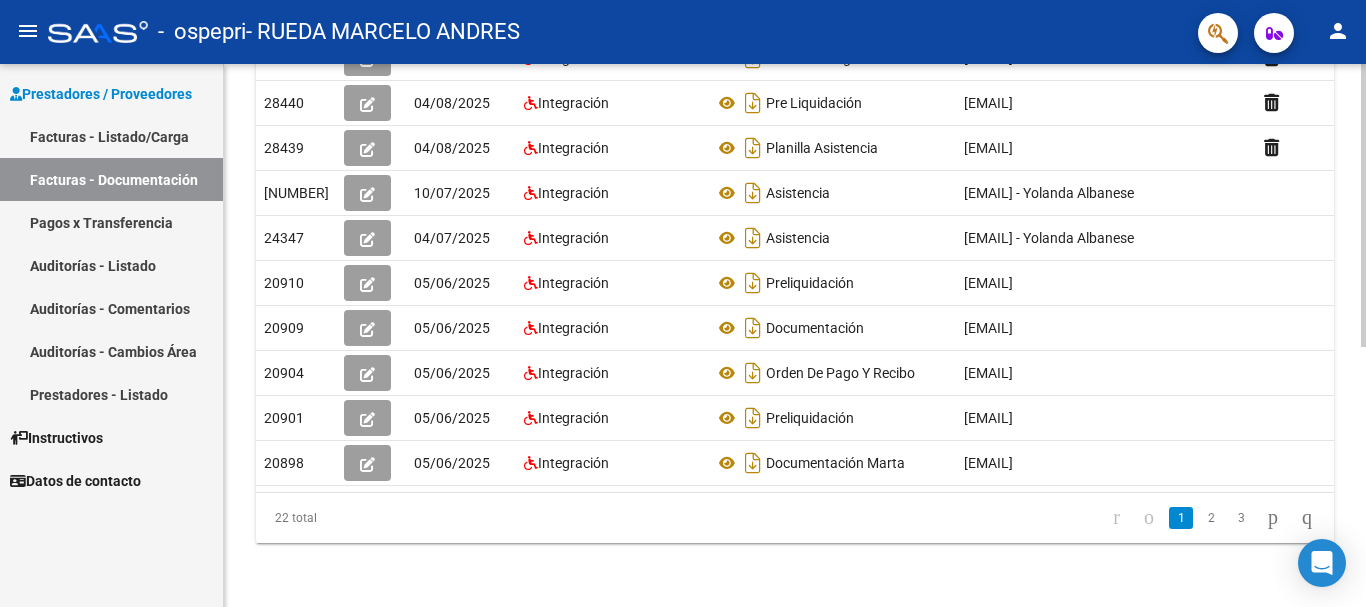 click 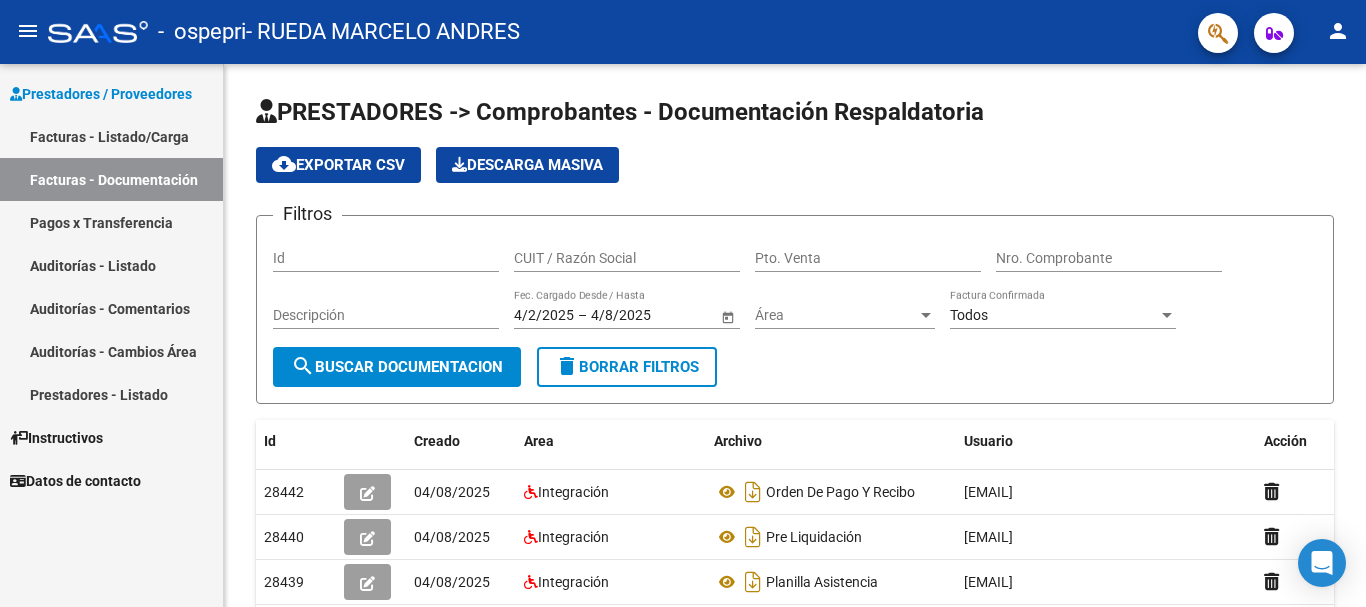 click on "Facturas - Listado/Carga" at bounding box center [111, 136] 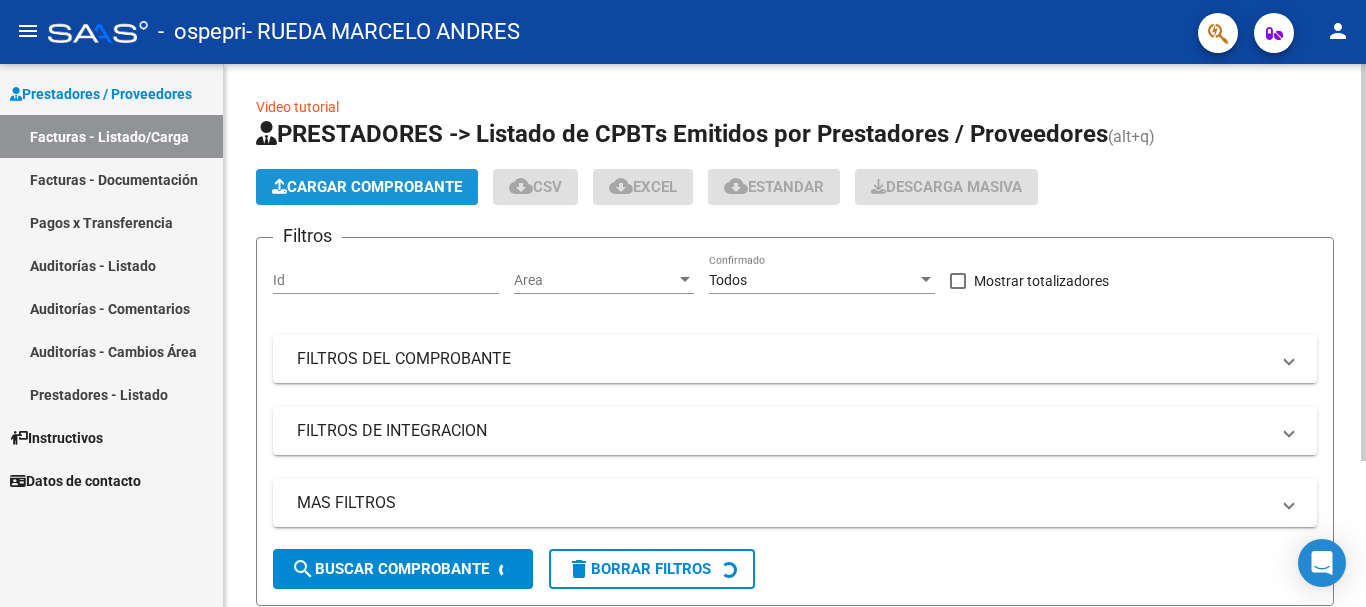 click on "Cargar Comprobante" 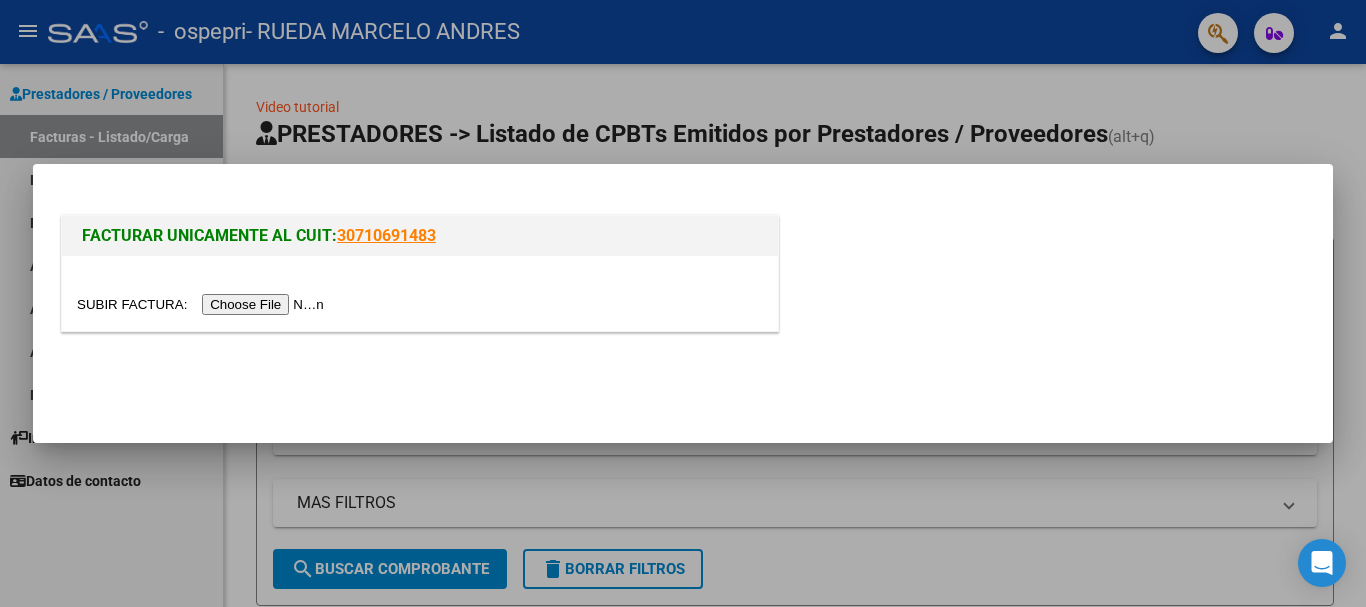 click at bounding box center (203, 304) 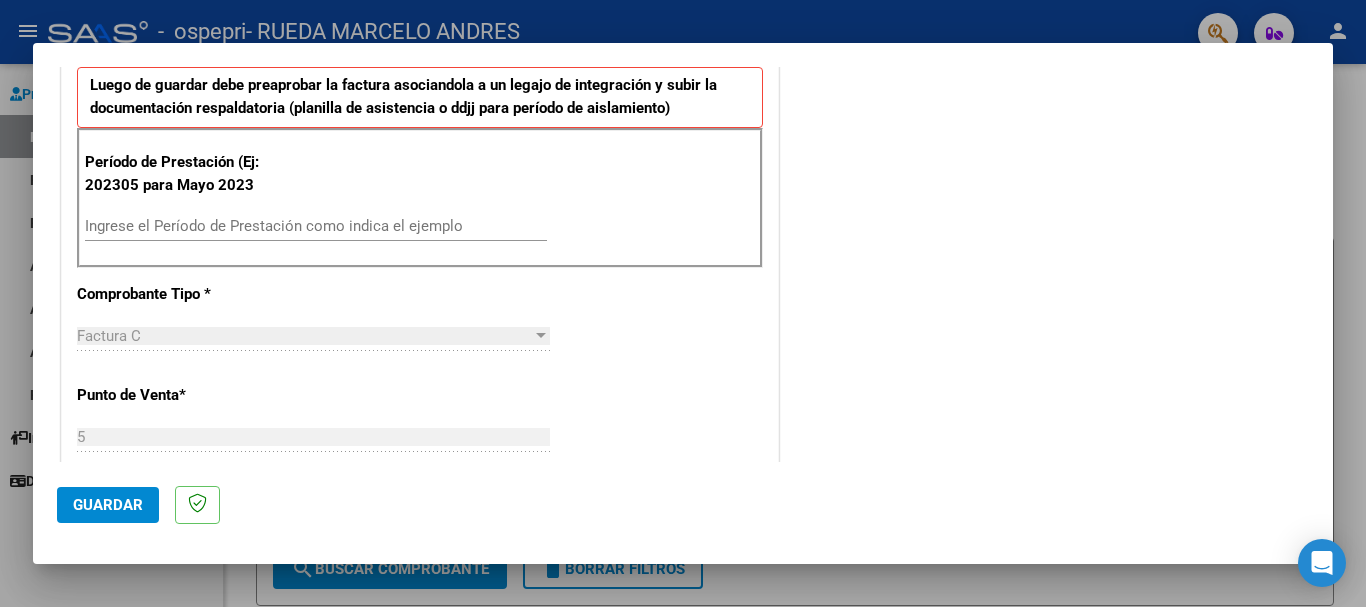 scroll, scrollTop: 280, scrollLeft: 0, axis: vertical 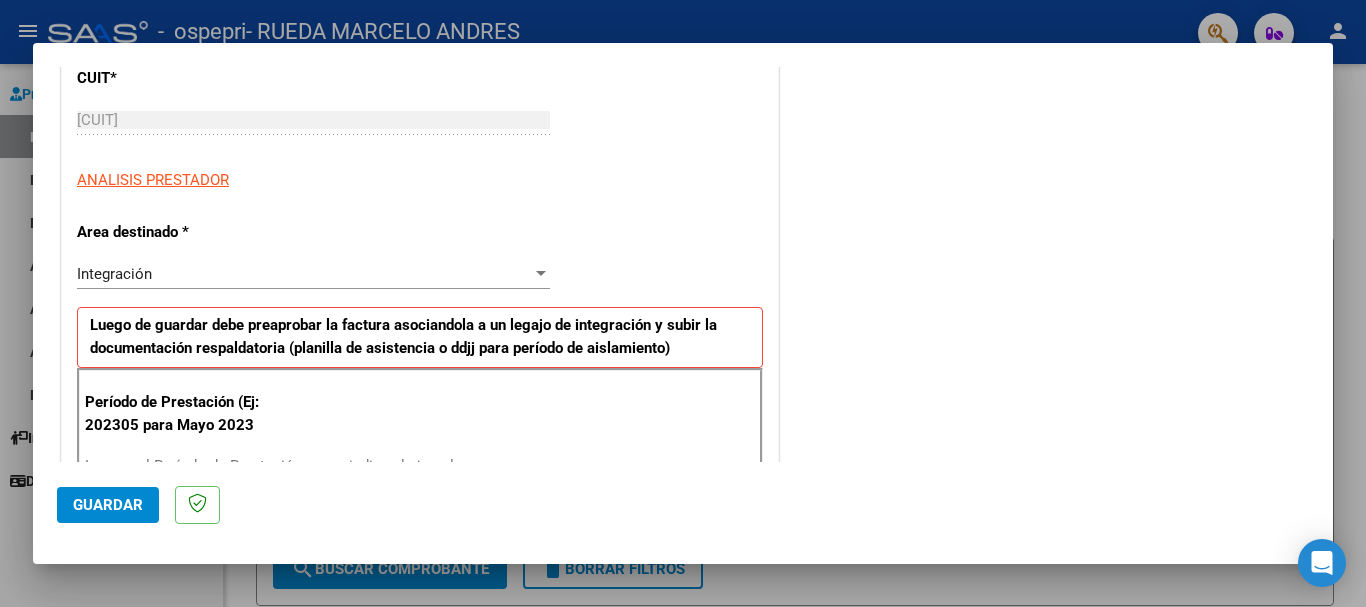 click on "Ingrese el Período de Prestación como indica el ejemplo" at bounding box center (316, 466) 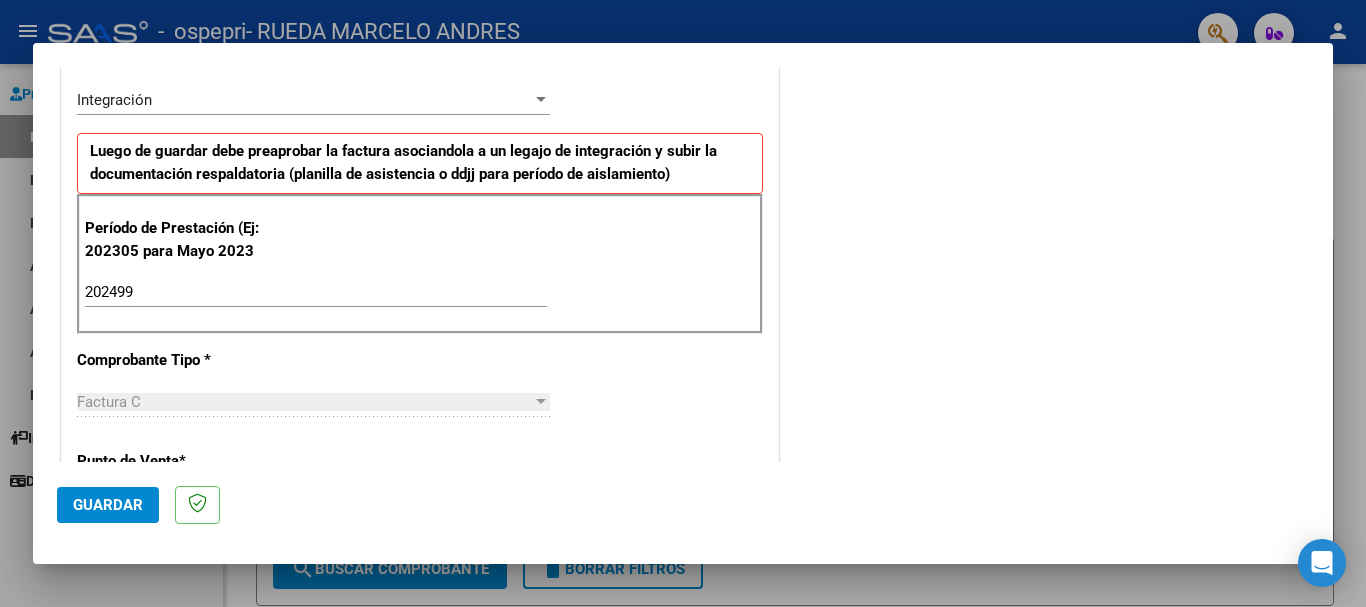 scroll, scrollTop: 494, scrollLeft: 0, axis: vertical 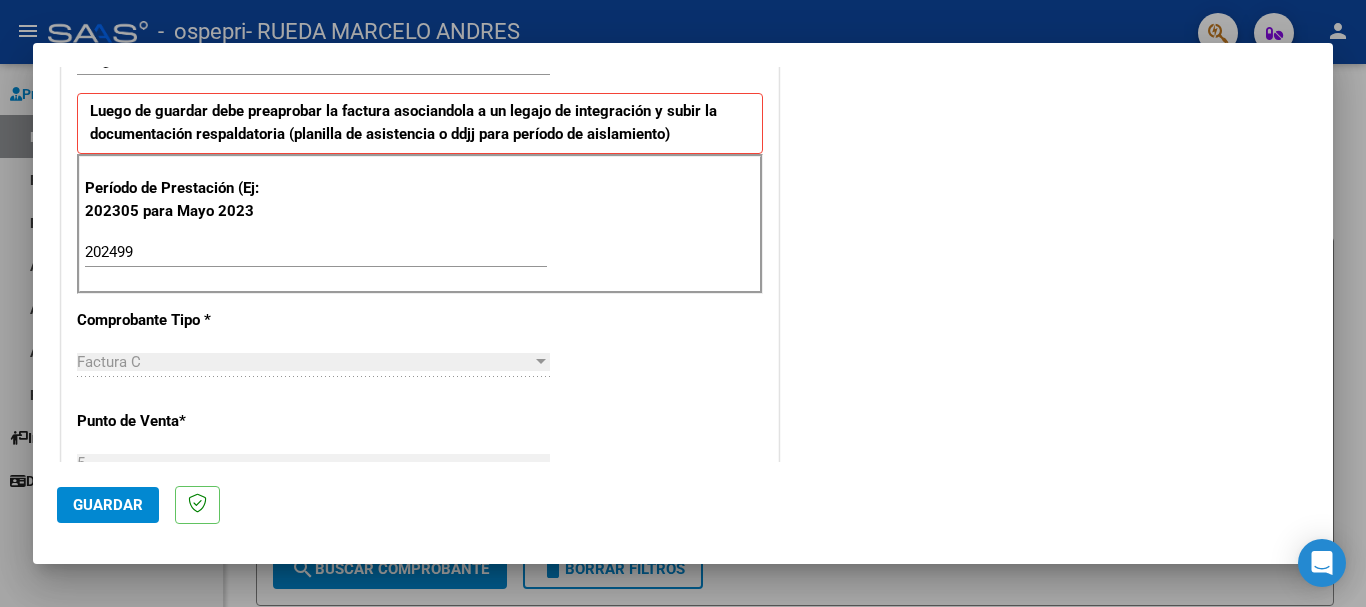 click on "[YEAR][MONTH] Ingrese el Período de Prestación como indica el ejemplo" at bounding box center (316, 252) 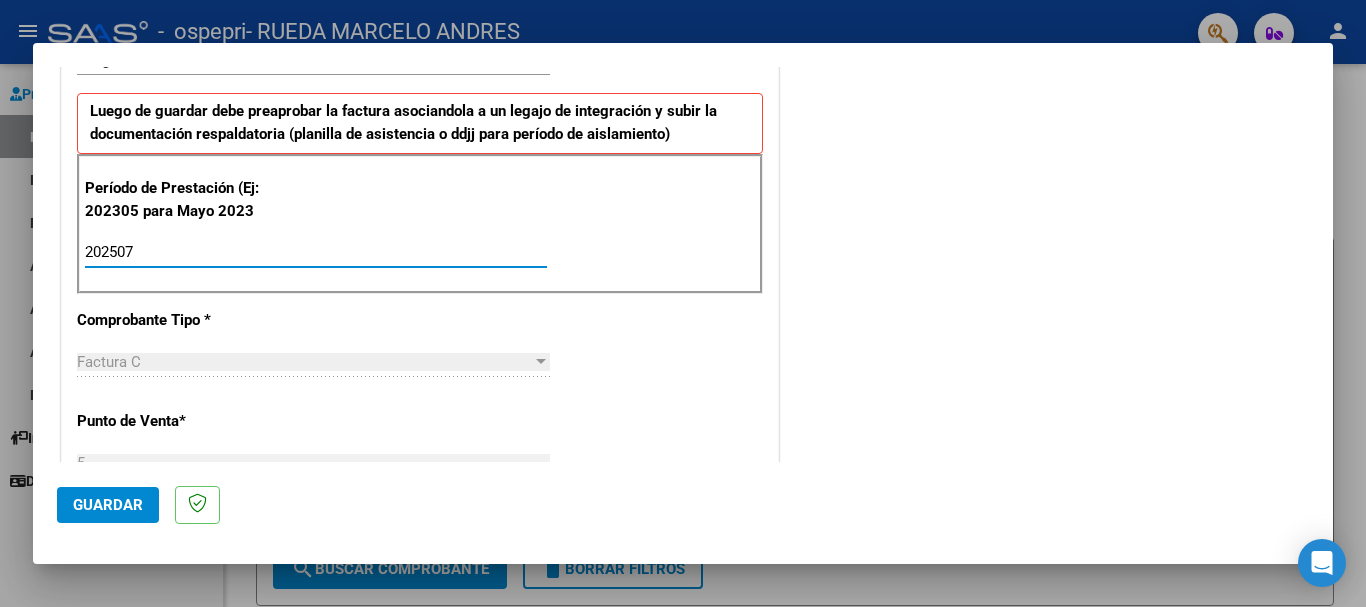 type on "202507" 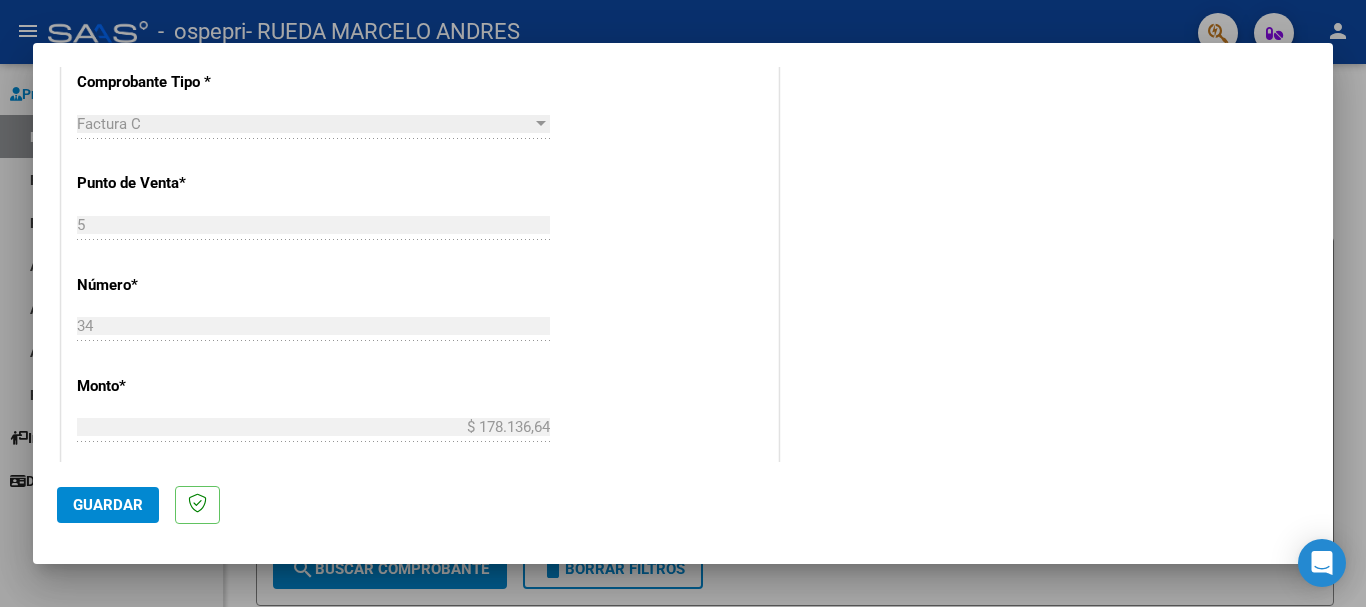 click on "COMPROBANTE VER COMPROBANTE          El comprobante fue leído exitosamente.  DATOS DEL COMPROBANTE CUIT  *   [CUIT] Ingresar CUIT  ANALISIS PRESTADOR  Area destinado * Integración Seleccionar Area Luego de guardar debe preaprobar la factura asociandola a un legajo de integración y subir la documentación respaldatoria (planilla de asistencia o ddjj para período de aislamiento)  Período de Prestación (Ej: 202305 para Mayo 2023    [YEAR][MONTH] Ingrese el Período de Prestación como indica el ejemplo   Comprobante Tipo * Factura C Seleccionar Tipo Punto de Venta  *   5 Ingresar el Nro.  Número  *   34 Ingresar el Nro.  Monto  *   $ 178.136,64 Ingresar el monto  Fecha del Cpbt.  *   [DATE] Ingresar la fecha  CAE / CAEA (no ingrese CAI)    [CAE] Ingresar el CAE o CAEA (no ingrese CAI)  Fecha de Vencimiento    Ingresar la fecha  Ref. Externa    Ingresar la ref.  N° Liquidación    Ingresar el N° Liquidación  COMENTARIOS Comentarios del Prestador / Gerenciador:" at bounding box center [683, 264] 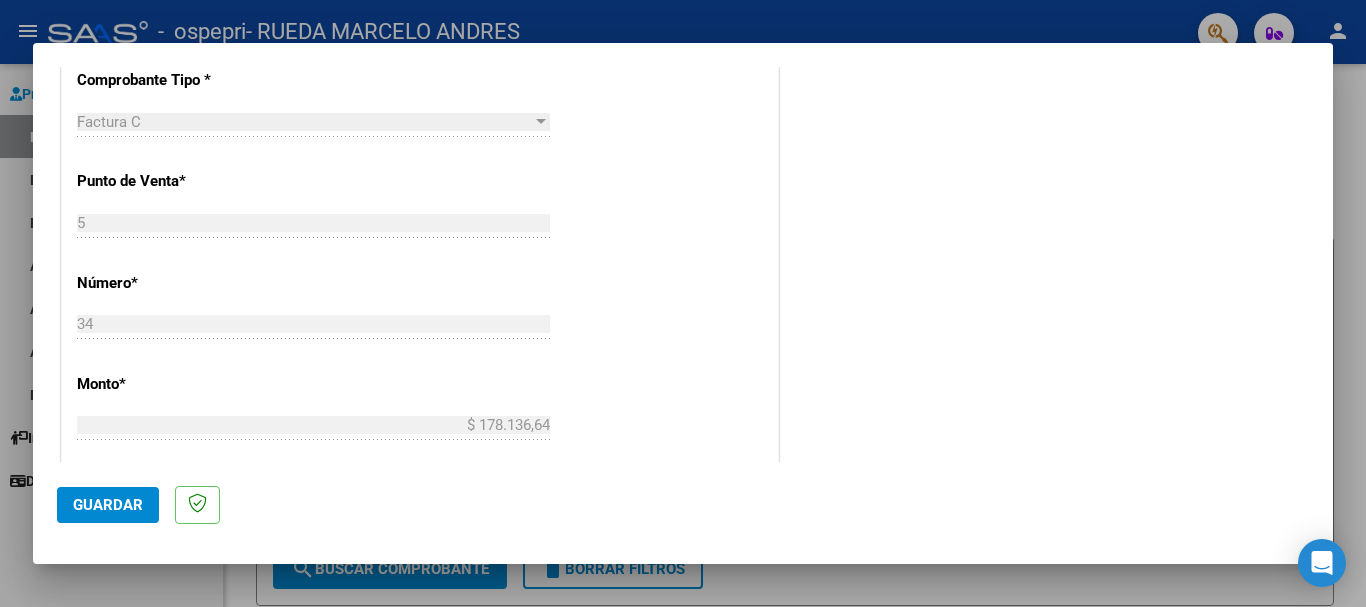 click on "COMPROBANTE VER COMPROBANTE          El comprobante fue leído exitosamente.  DATOS DEL COMPROBANTE CUIT  *   [CUIT] Ingresar CUIT  ANALISIS PRESTADOR  Area destinado * Integración Seleccionar Area Luego de guardar debe preaprobar la factura asociandola a un legajo de integración y subir la documentación respaldatoria (planilla de asistencia o ddjj para período de aislamiento)  Período de Prestación (Ej: 202305 para Mayo 2023    [YEAR][MONTH] Ingrese el Período de Prestación como indica el ejemplo   Comprobante Tipo * Factura C Seleccionar Tipo Punto de Venta  *   5 Ingresar el Nro.  Número  *   34 Ingresar el Nro.  Monto  *   $ 178.136,64 Ingresar el monto  Fecha del Cpbt.  *   [DATE] Ingresar la fecha  CAE / CAEA (no ingrese CAI)    [CAE] Ingresar el CAE o CAEA (no ingrese CAI)  Fecha de Vencimiento    Ingresar la fecha  Ref. Externa    Ingresar la ref.  N° Liquidación    Ingresar el N° Liquidación  COMENTARIOS Comentarios del Prestador / Gerenciador:" at bounding box center (683, 264) 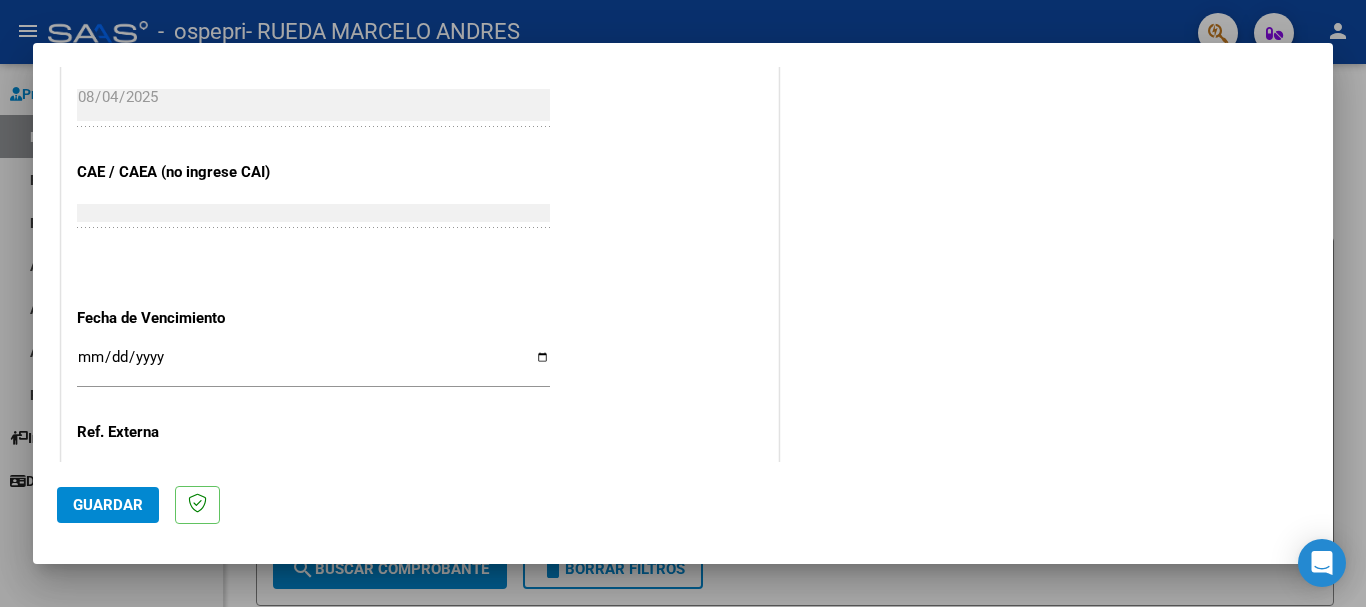 scroll, scrollTop: 1202, scrollLeft: 0, axis: vertical 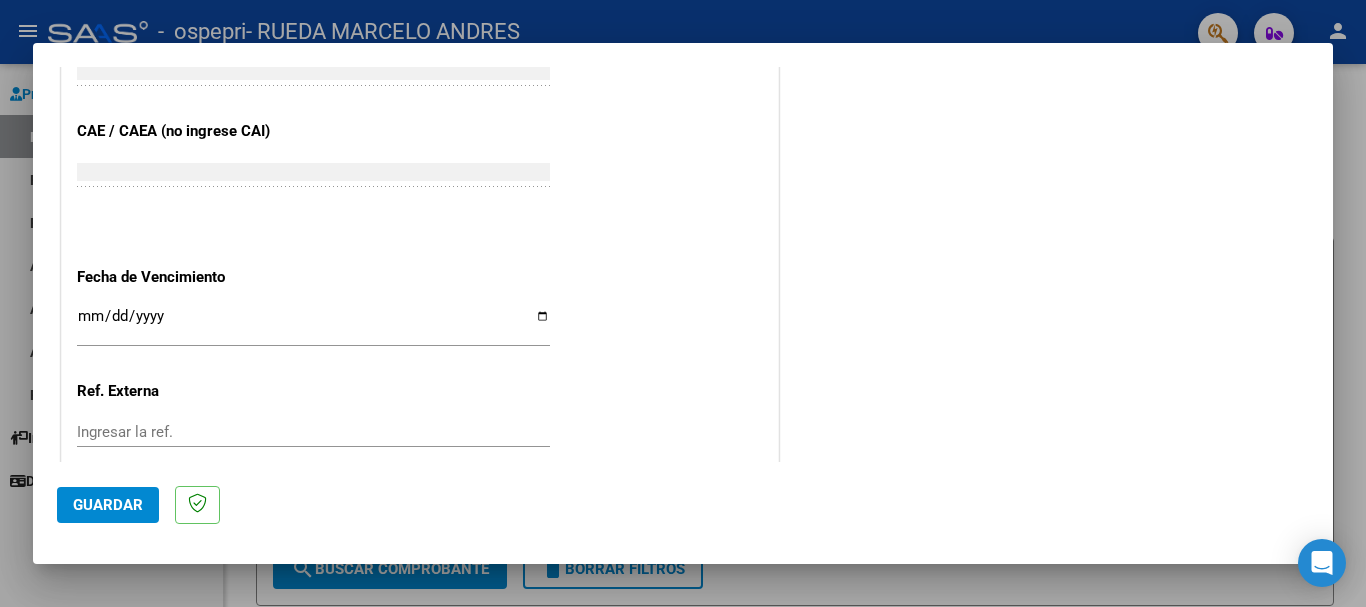 click on "Ingresar la fecha" 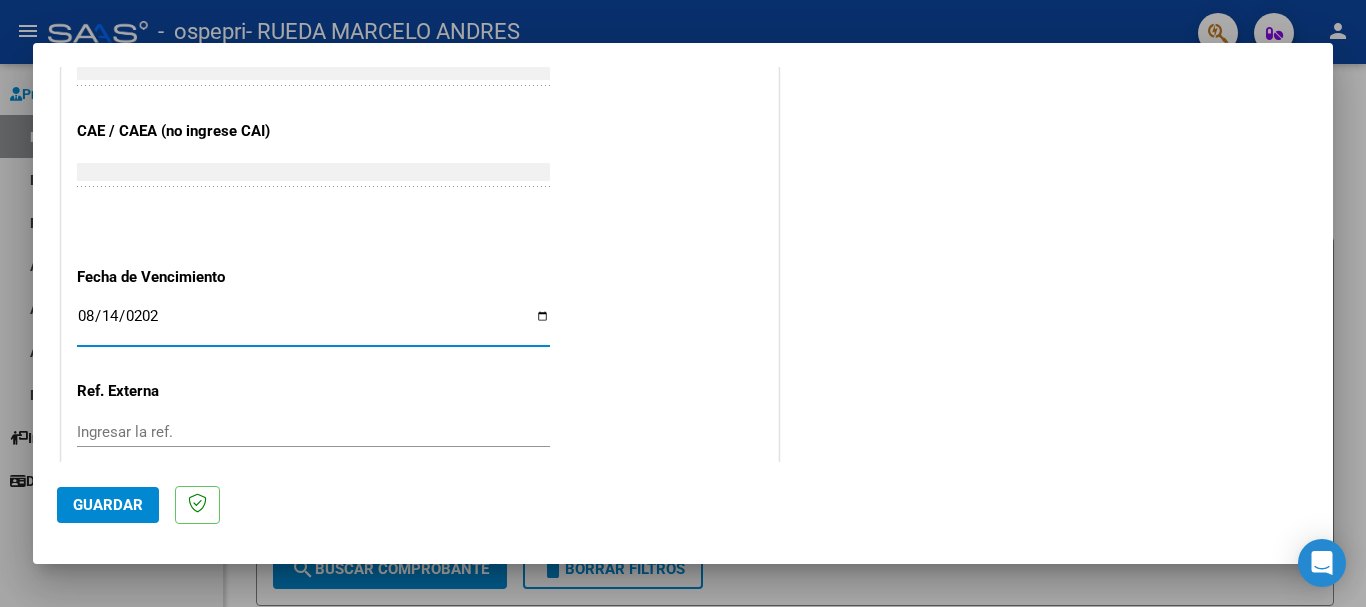 type on "2025-08-14" 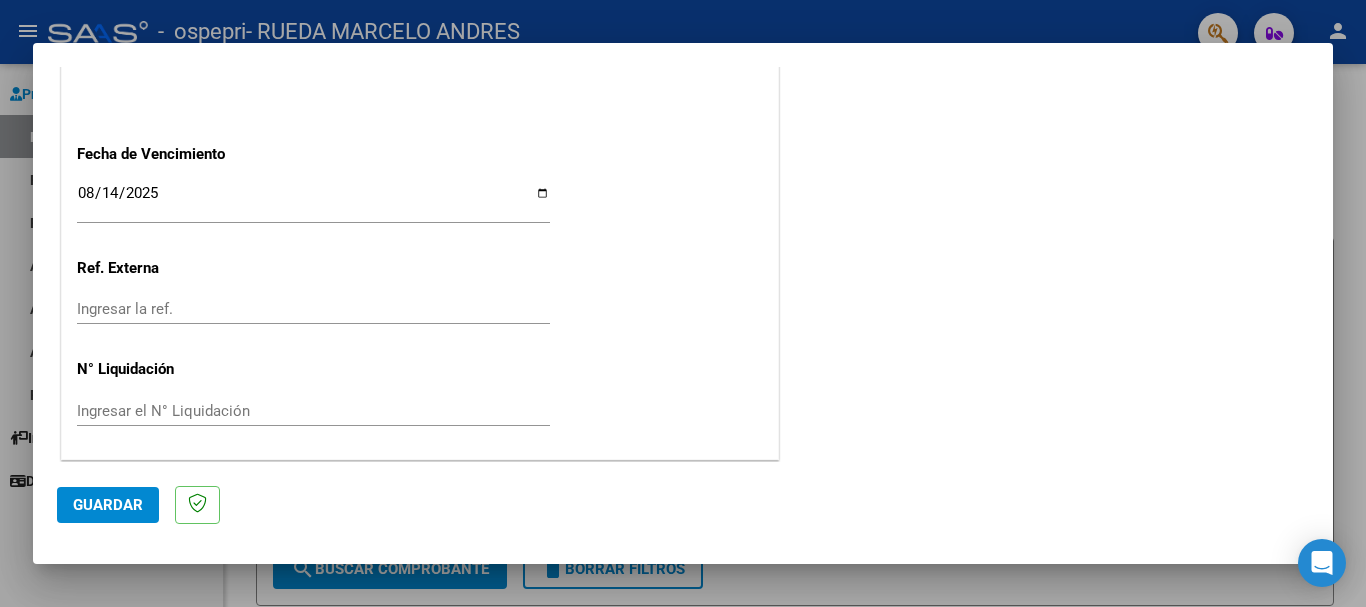 scroll, scrollTop: 1327, scrollLeft: 0, axis: vertical 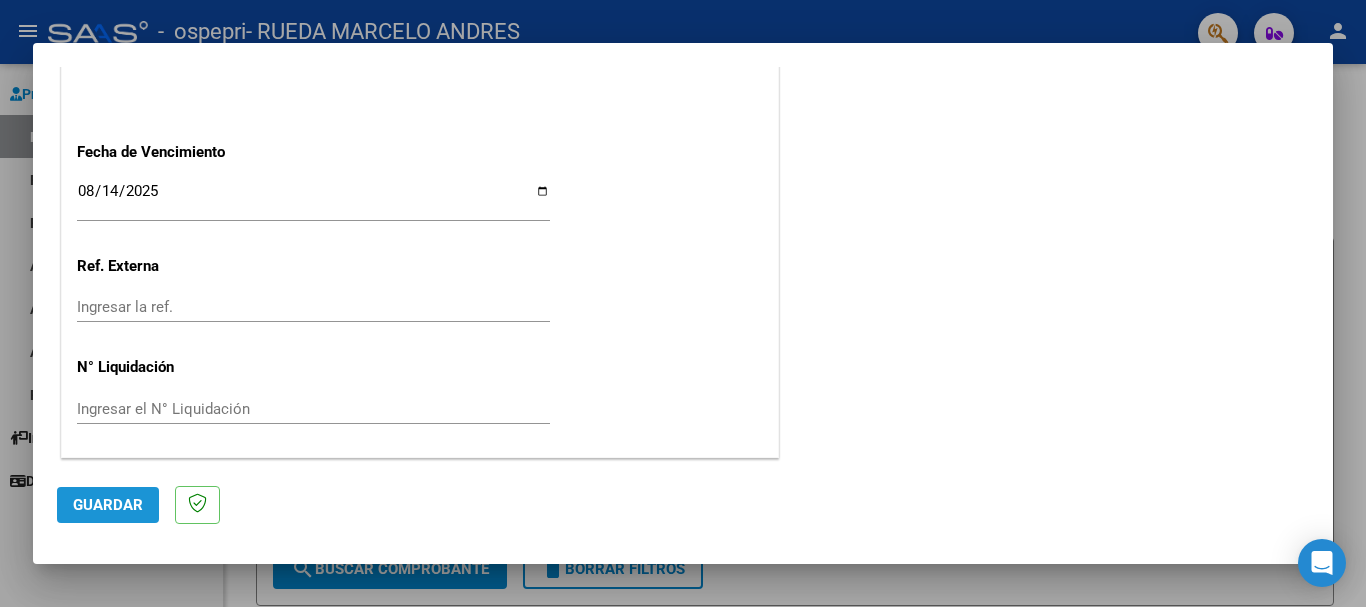click on "Guardar" 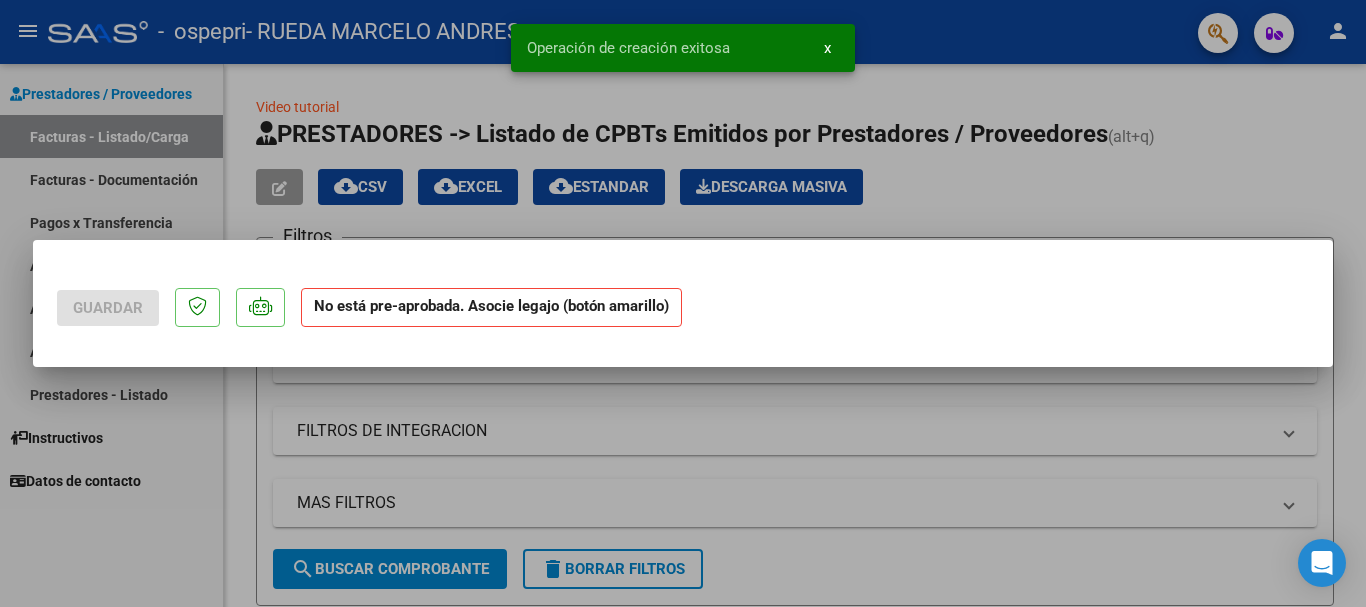 scroll, scrollTop: 0, scrollLeft: 0, axis: both 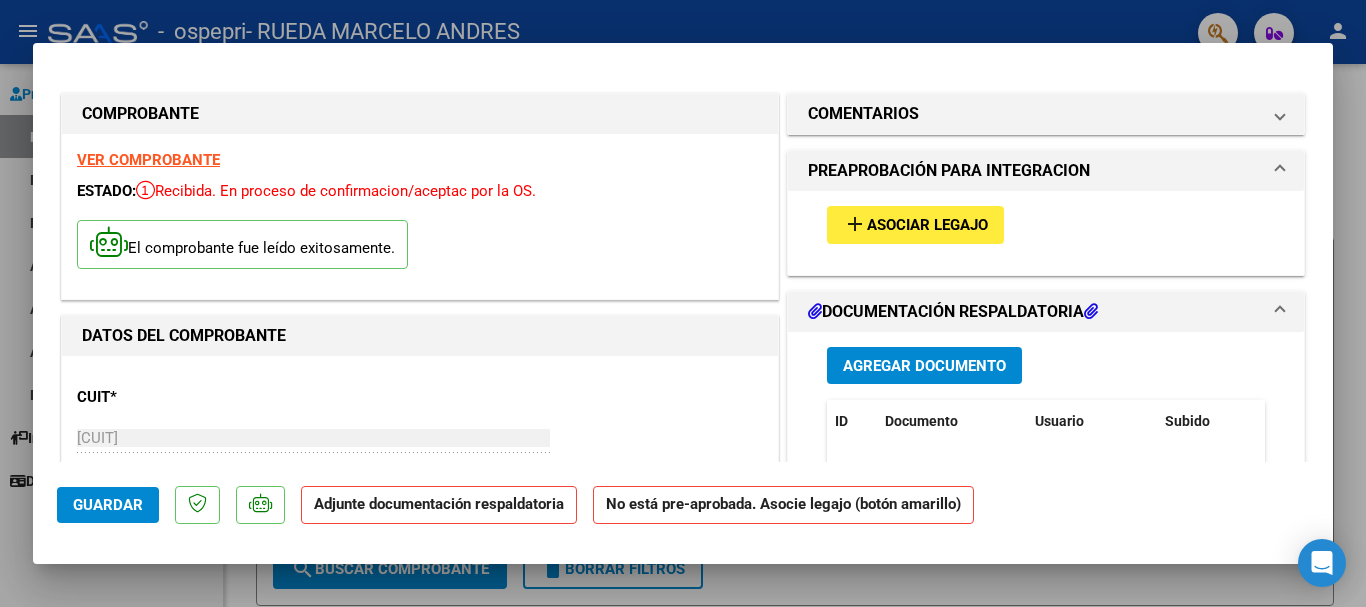 click on "Asociar Legajo" at bounding box center (927, 226) 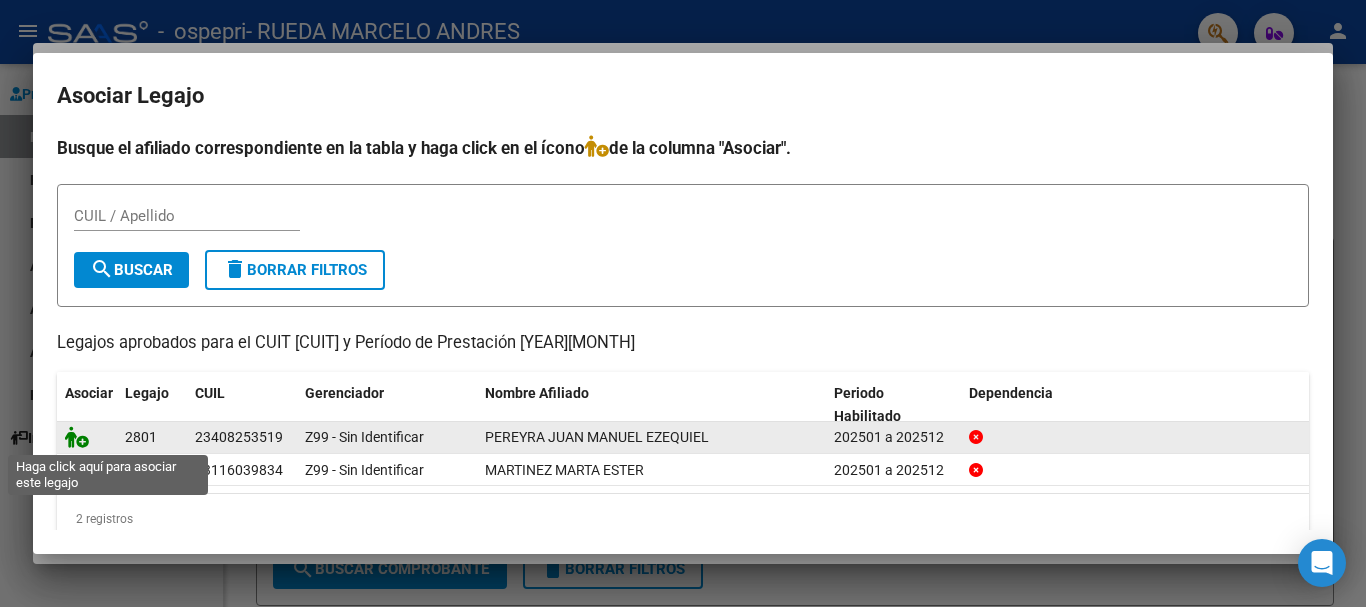 click 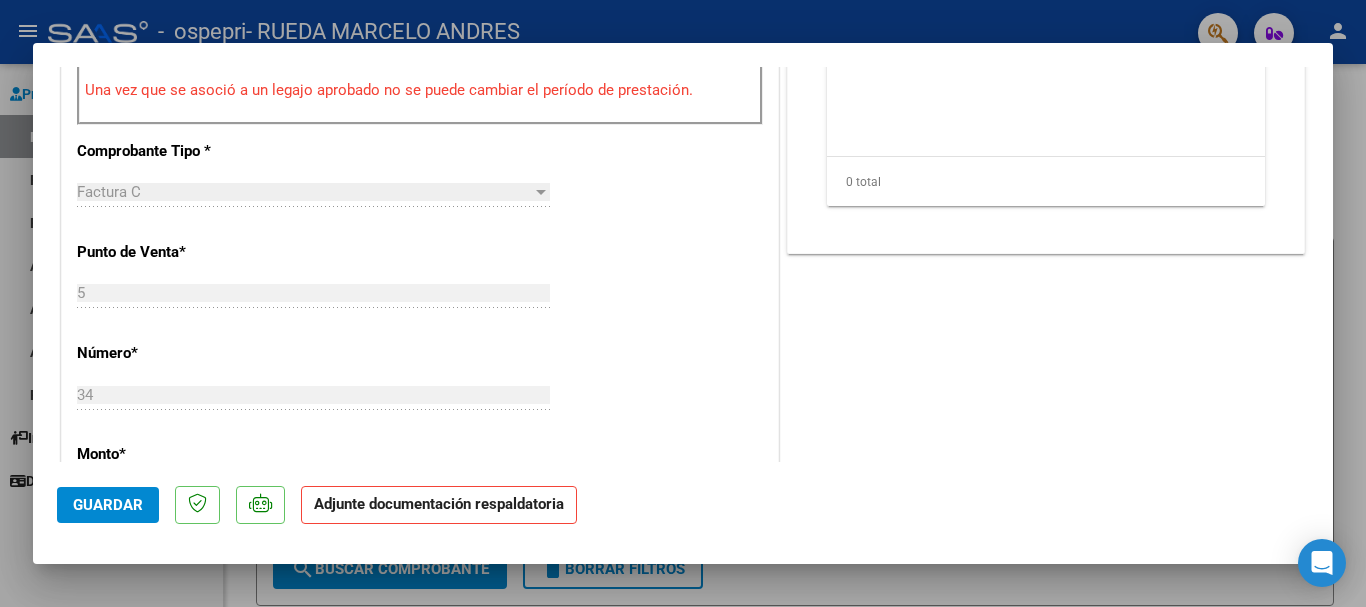 scroll, scrollTop: 810, scrollLeft: 0, axis: vertical 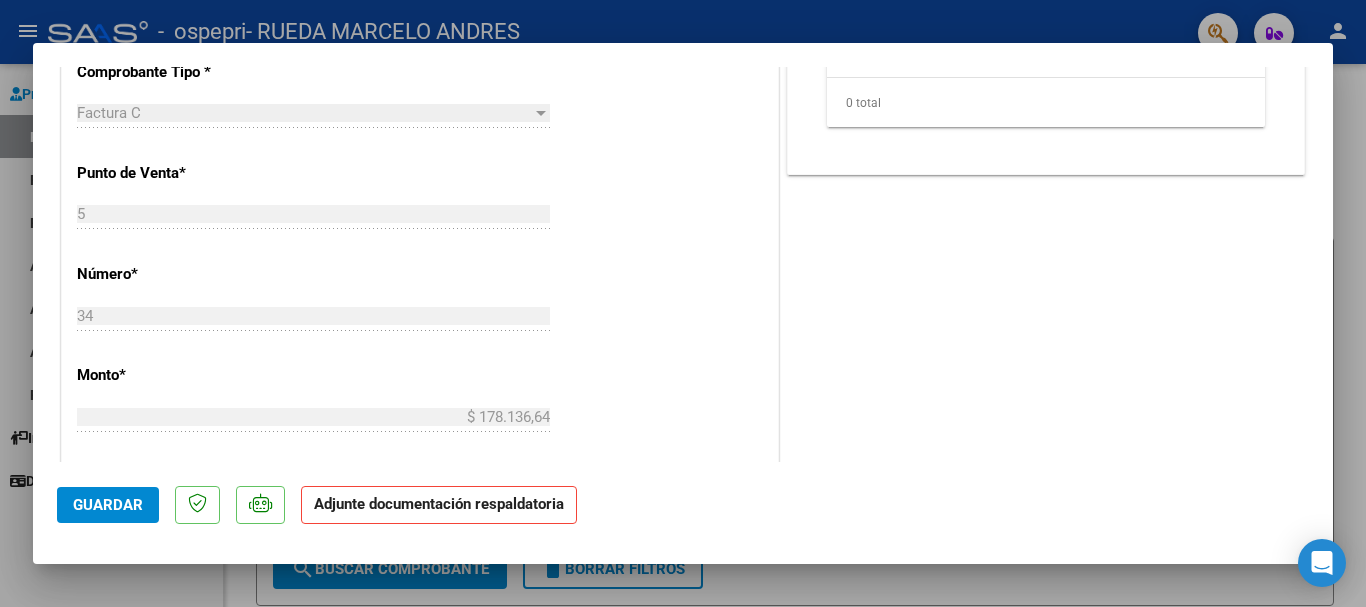 click on "COMPROBANTE VER COMPROBANTE       ESTADO:   Recibida. En proceso de confirmacion/aceptac por la OS.     El comprobante fue leído exitosamente.  DATOS DEL COMPROBANTE CUIT  *   [CUIT] Ingresar CUIT  ANALISIS PRESTADOR  RUEDA MARCELO ANDRES  ARCA Padrón  Area destinado * Integración Seleccionar Area Período de Prestación (Ej: 202305 para Mayo 2023    [YEAR][MONTH] Ingrese el Período de Prestación como indica el ejemplo   Una vez que se asoció a un legajo aprobado no se puede cambiar el período de prestación.   Comprobante Tipo * Factura C Seleccionar Tipo Punto de Venta  *   5 Ingresar el Nro.  Número  *   34 Ingresar el Nro.  Monto  *   $ 178.136,64 Ingresar el monto  Fecha del Cpbt.  *   [DATE] Ingresar la fecha  CAE / CAEA (no ingrese CAI)    [CAE] Ingresar el CAE o CAEA (no ingrese CAI)  Fecha de Vencimiento    [DATE] Ingresar la fecha  Ref. Externa    Ingresar la ref.  N° Liquidación    Ingresar el N° Liquidación  COMENTARIOS Comentarios del Prestador / Gerenciador:   NO" at bounding box center (683, 264) 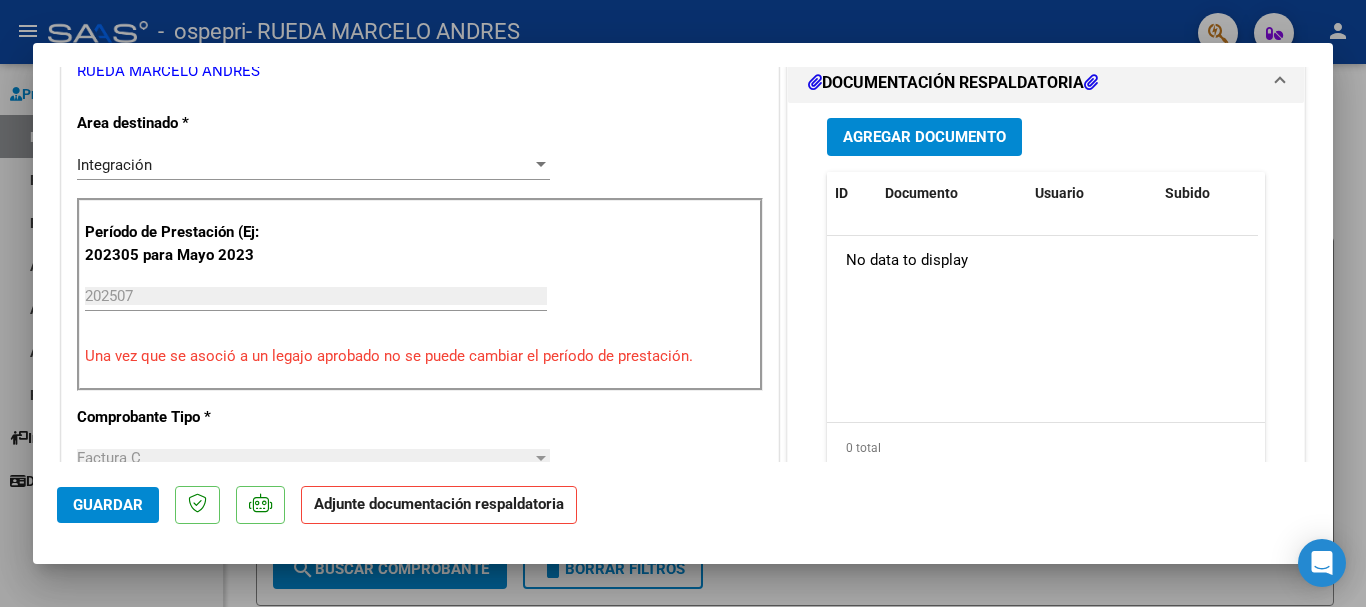 click on "Agregar Documento" at bounding box center [924, 138] 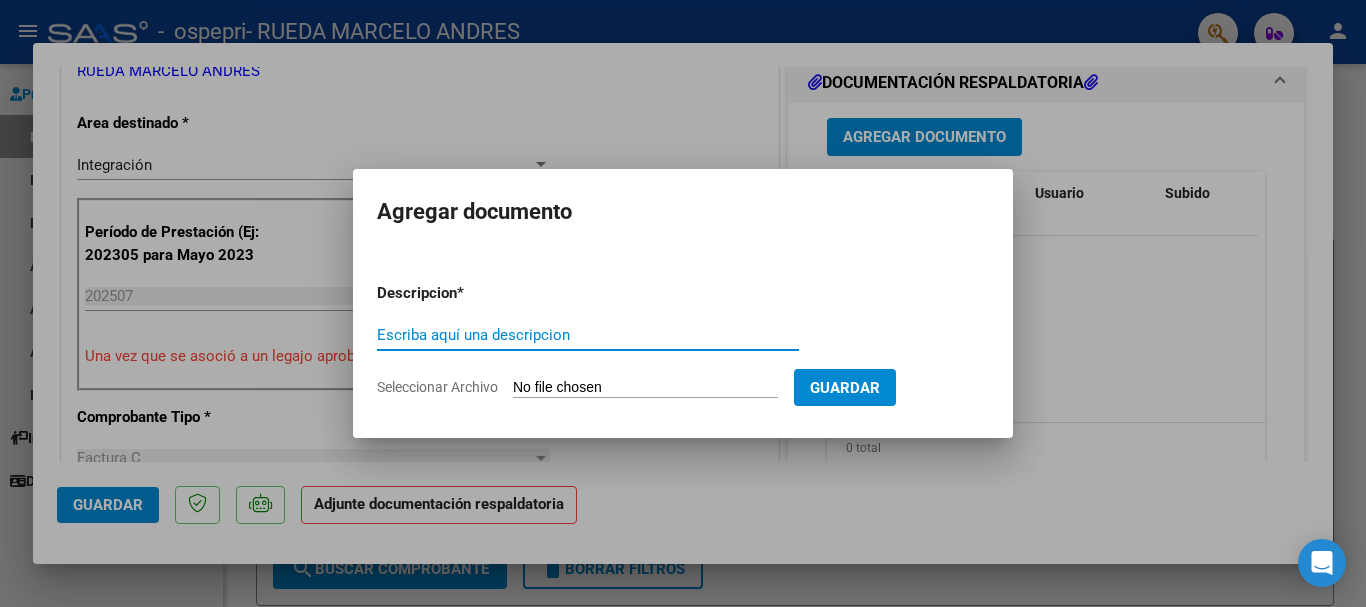 click on "Escriba aquí una descripcion" at bounding box center [588, 335] 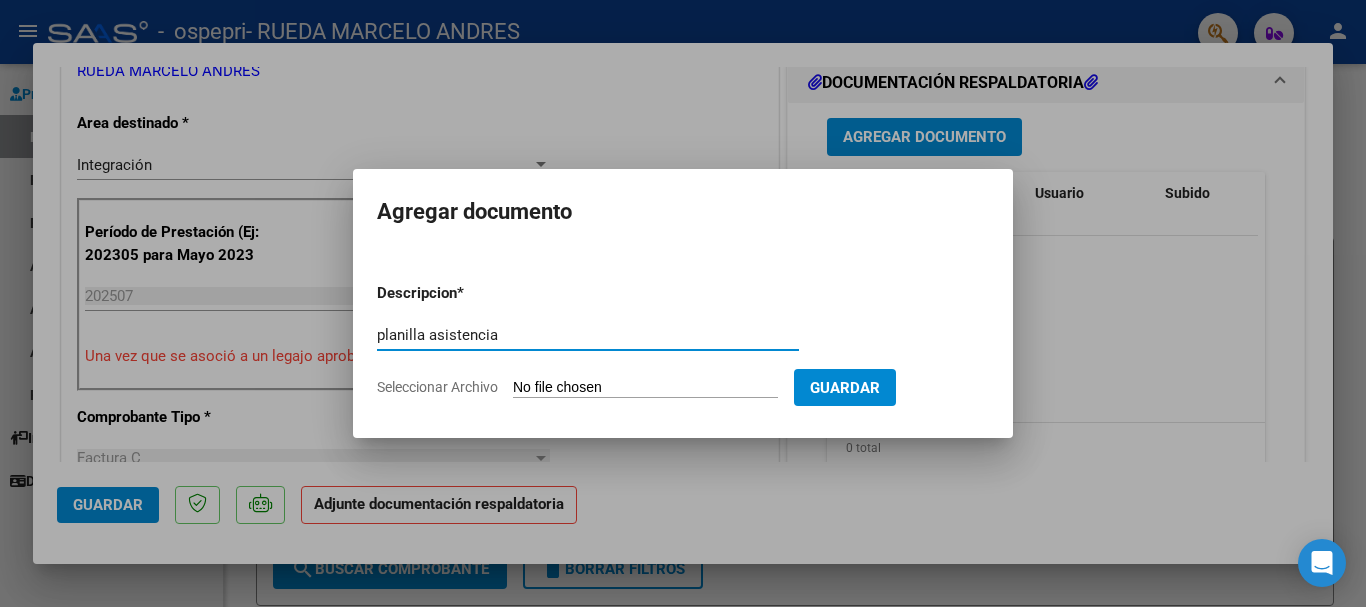 type on "planilla asistencia" 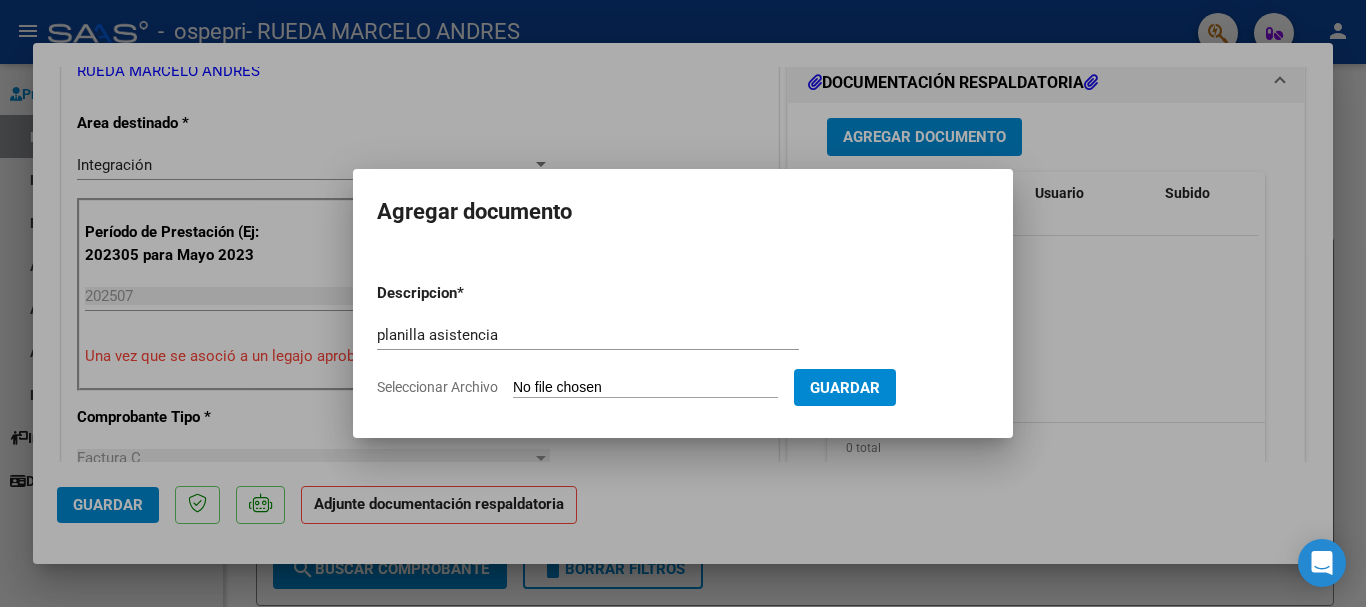 click on "Seleccionar Archivo" at bounding box center [645, 388] 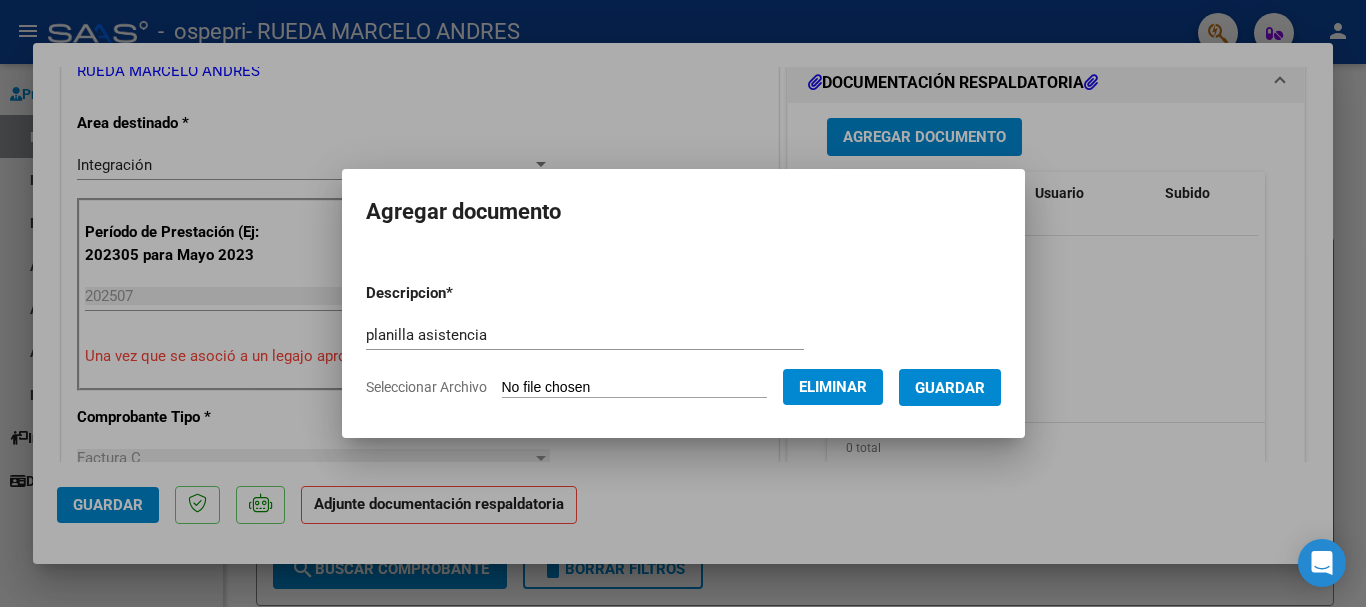 click on "Guardar" at bounding box center [950, 388] 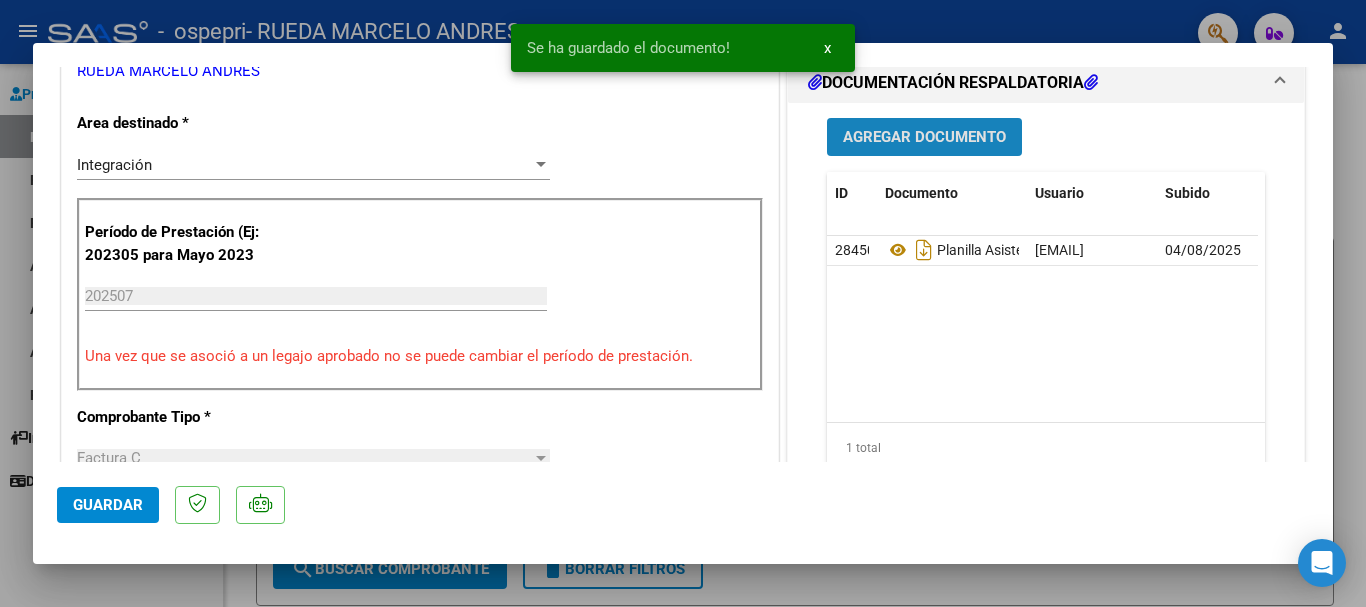 click on "Agregar Documento" at bounding box center (924, 138) 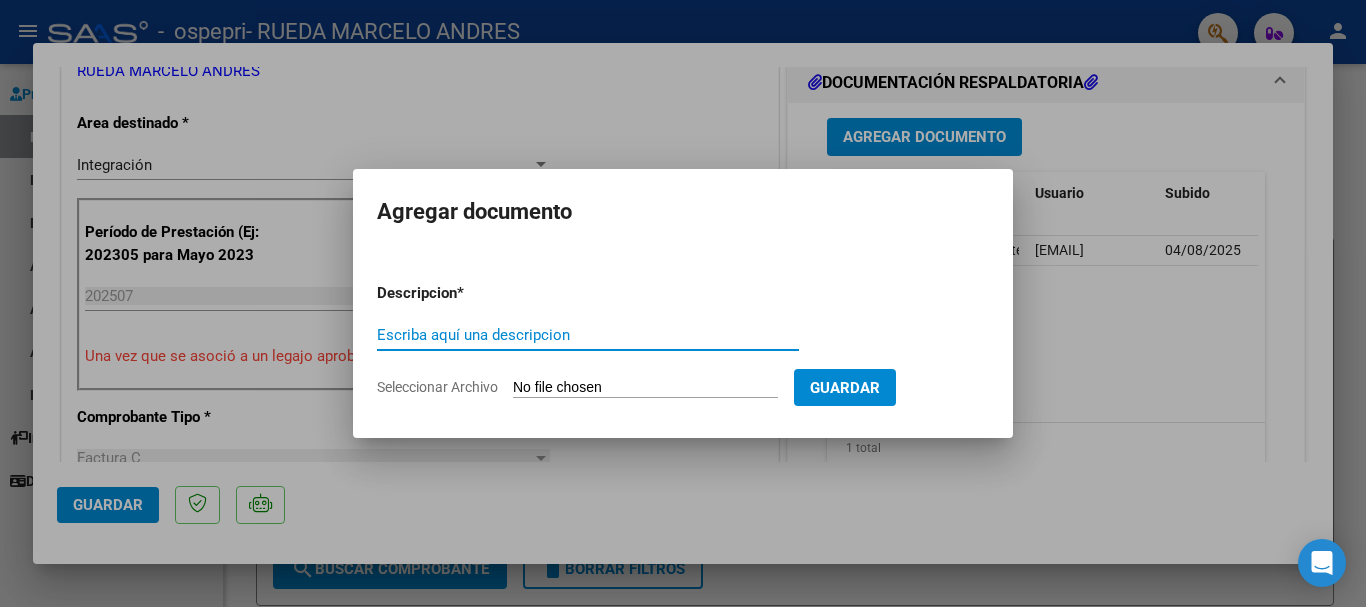 click on "Escriba aquí una descripcion" at bounding box center [588, 335] 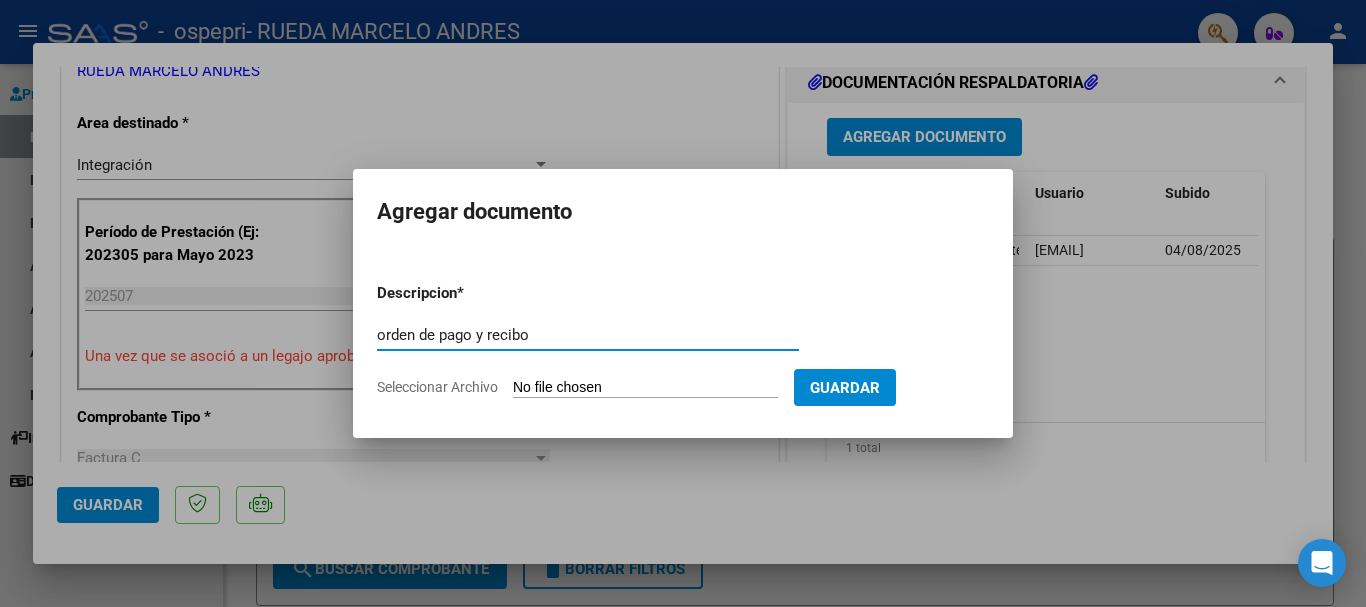 type on "orden de pago y recibo" 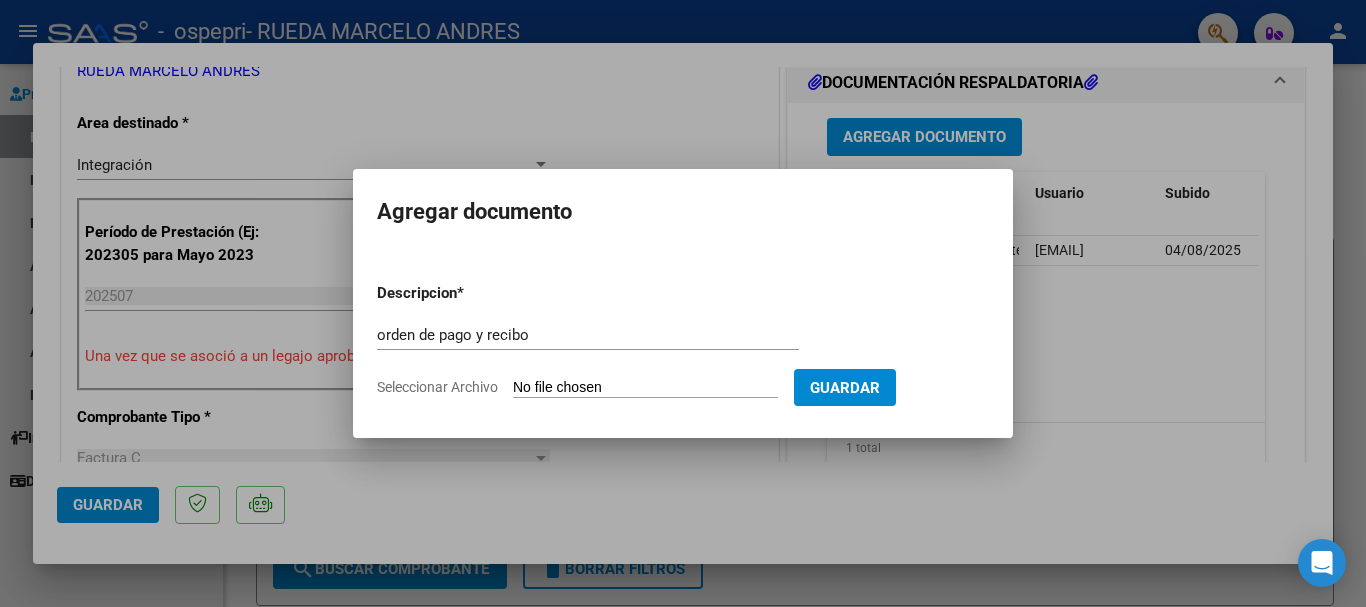 click on "Seleccionar Archivo" at bounding box center [645, 388] 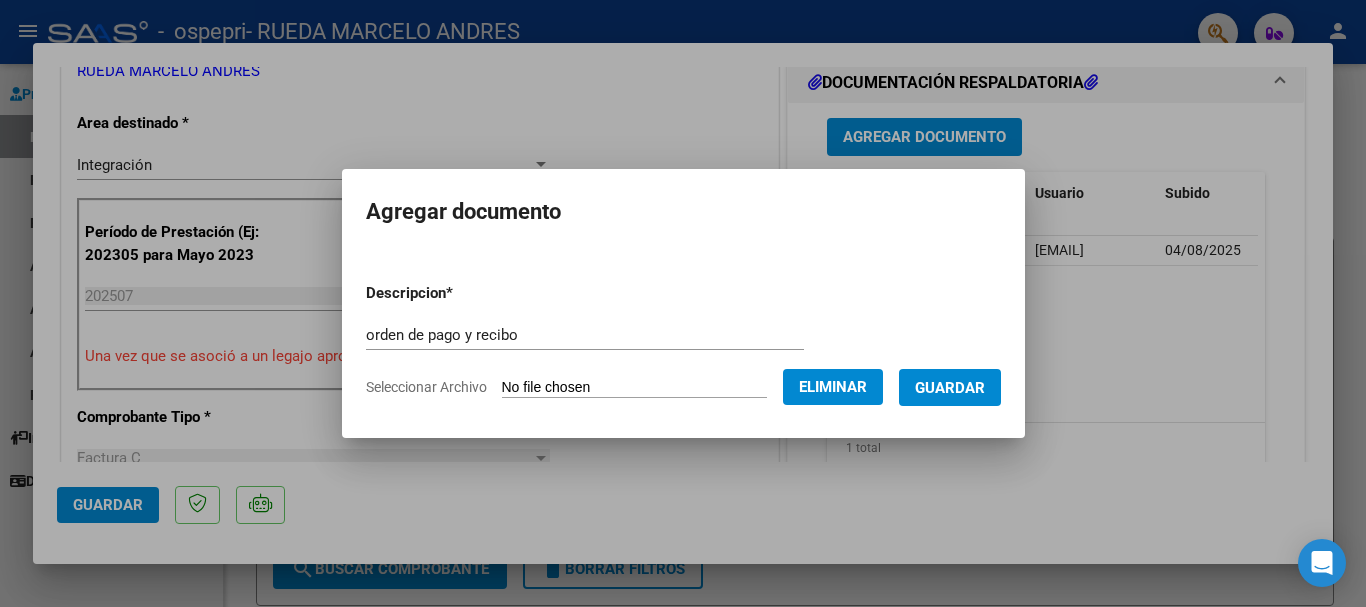 click on "Guardar" at bounding box center [950, 388] 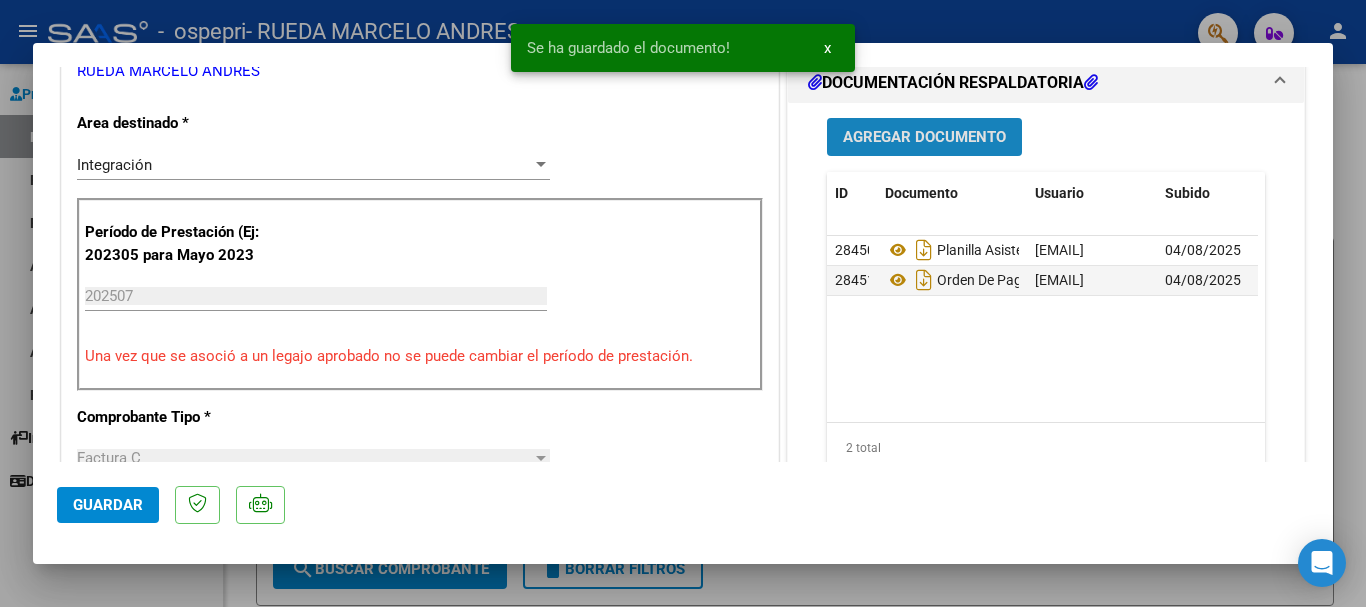 click on "Agregar Documento" at bounding box center (924, 138) 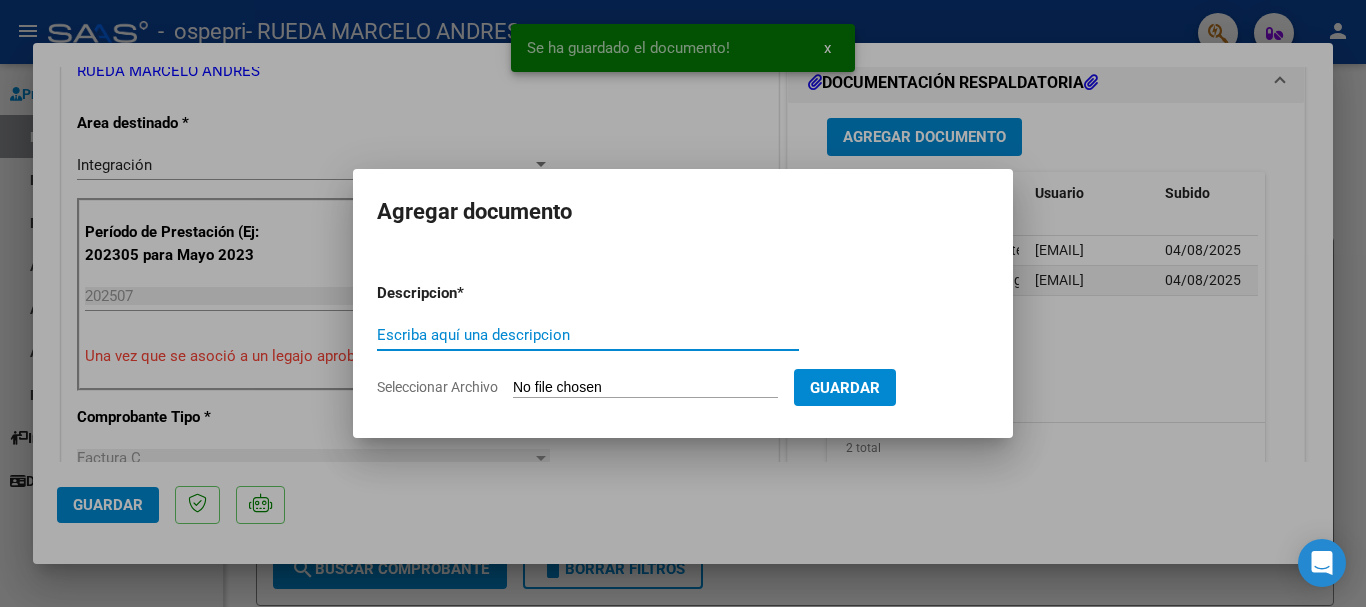 click on "Seleccionar Archivo" at bounding box center [645, 388] 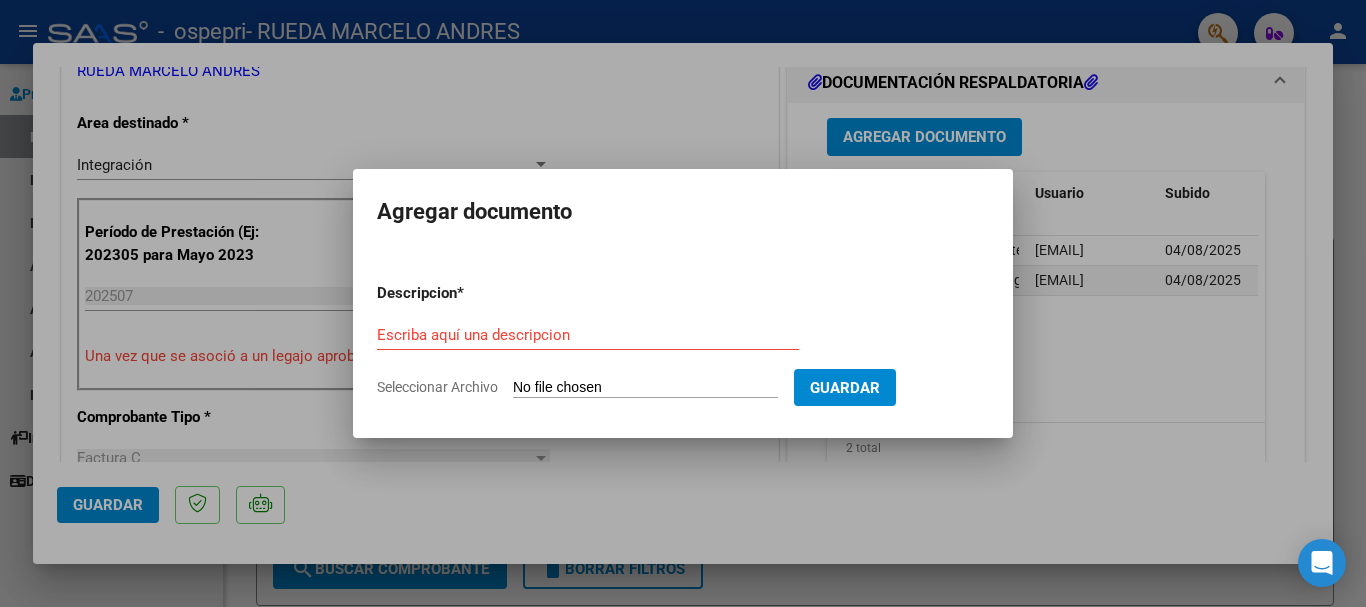 type on "C:\fakepath\preliq PEREYRA JUAN MANUEL.pdf" 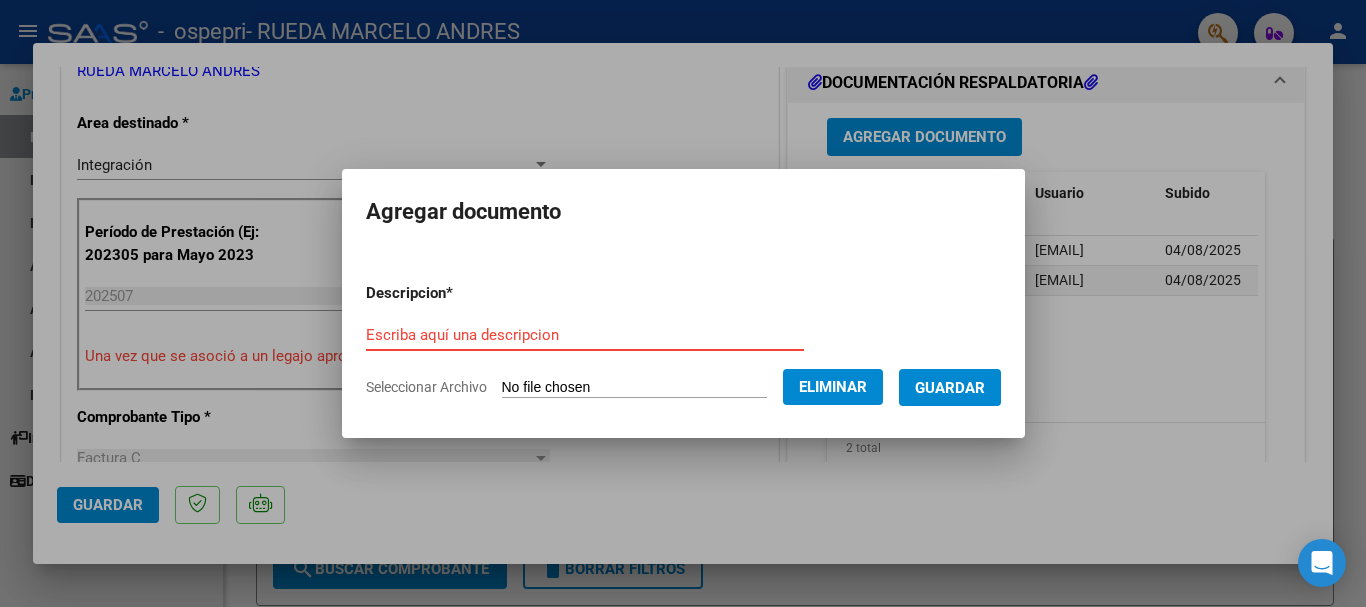 click on "Escriba aquí una descripcion" at bounding box center (585, 335) 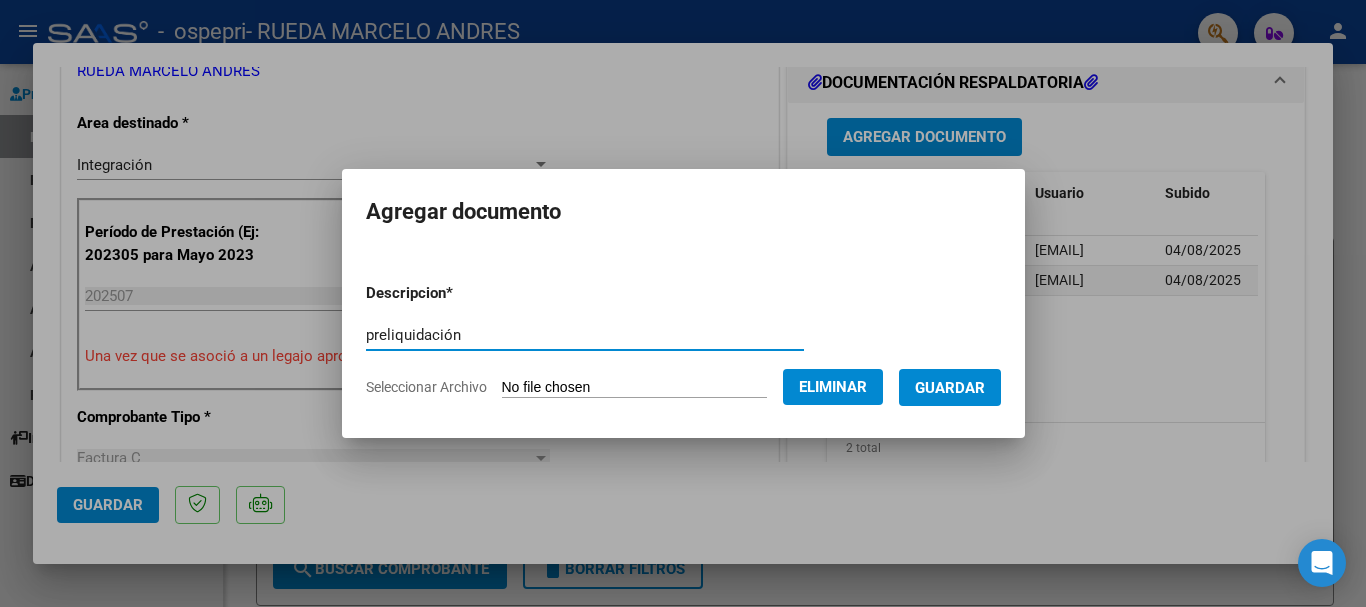 click on "preliquidación" at bounding box center (585, 335) 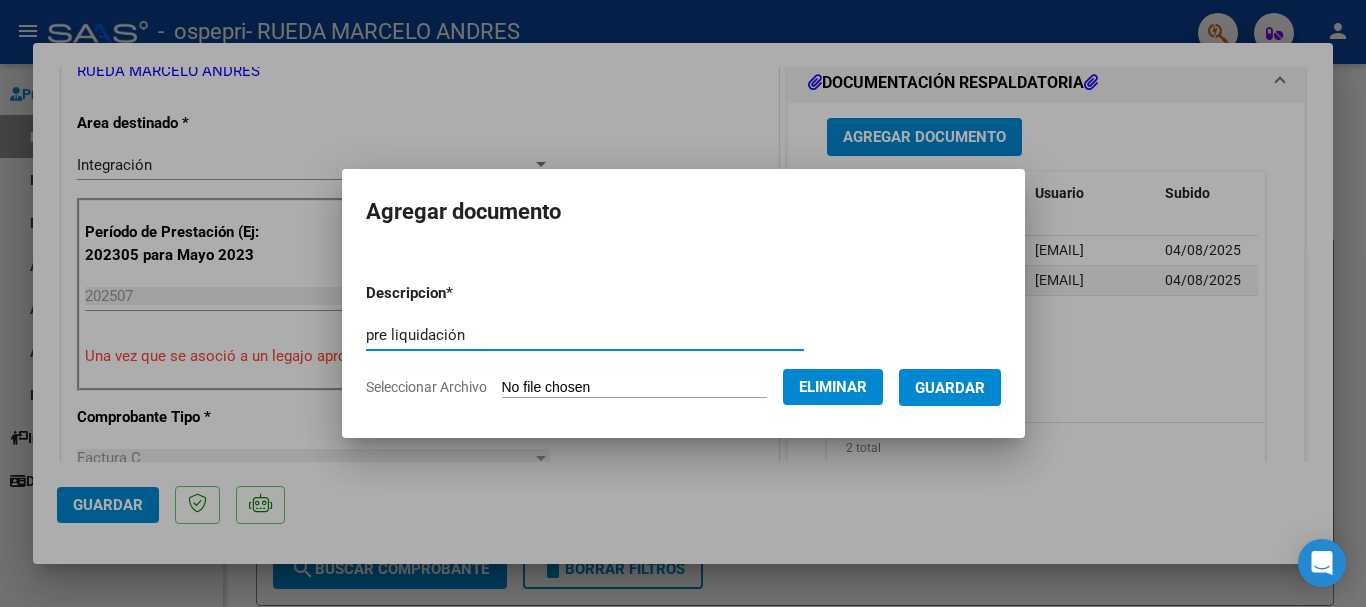 type on "pre liquidación" 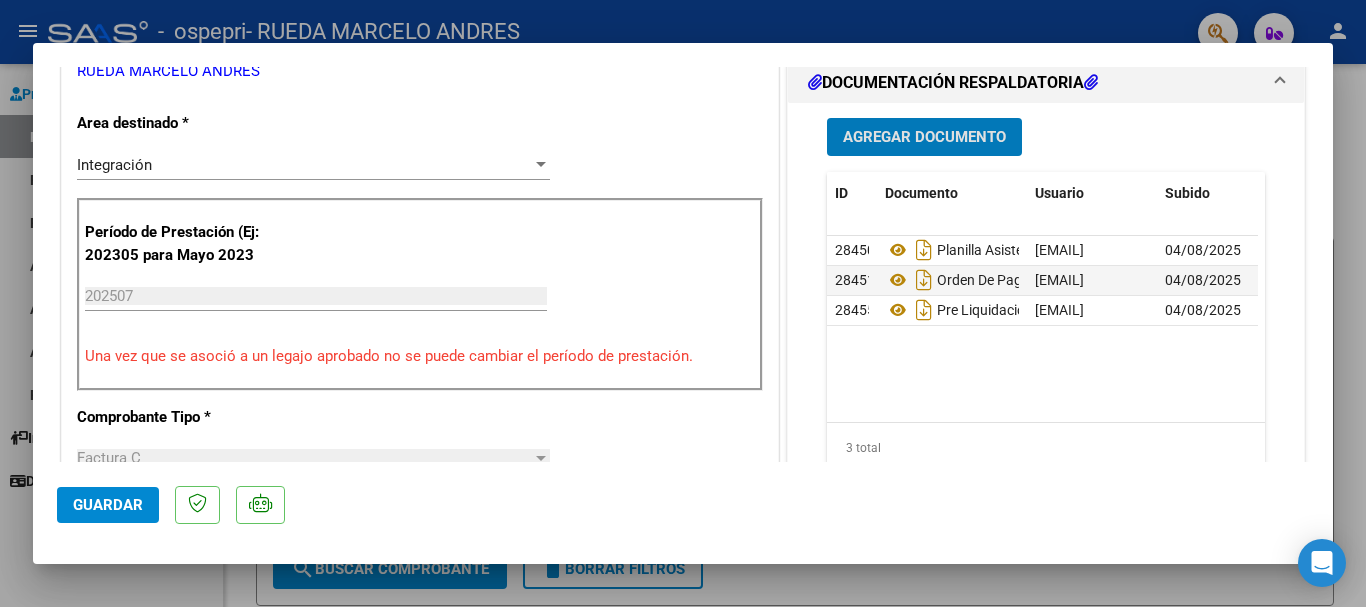 click on "Guardar" 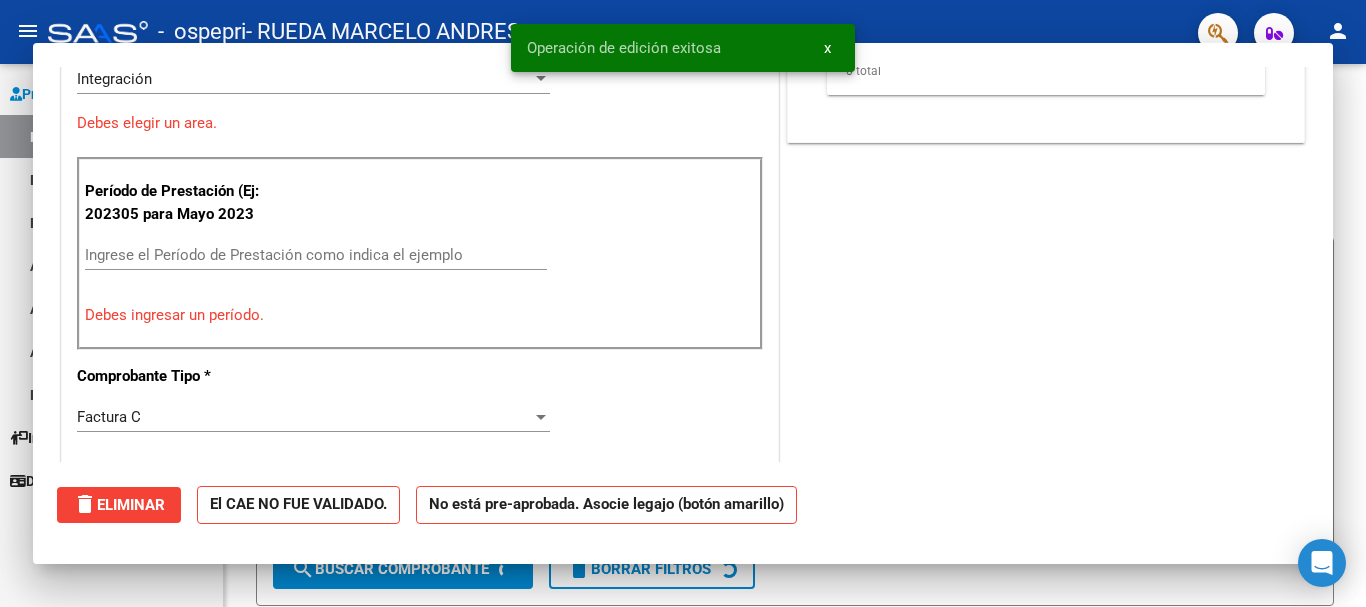 scroll, scrollTop: 0, scrollLeft: 0, axis: both 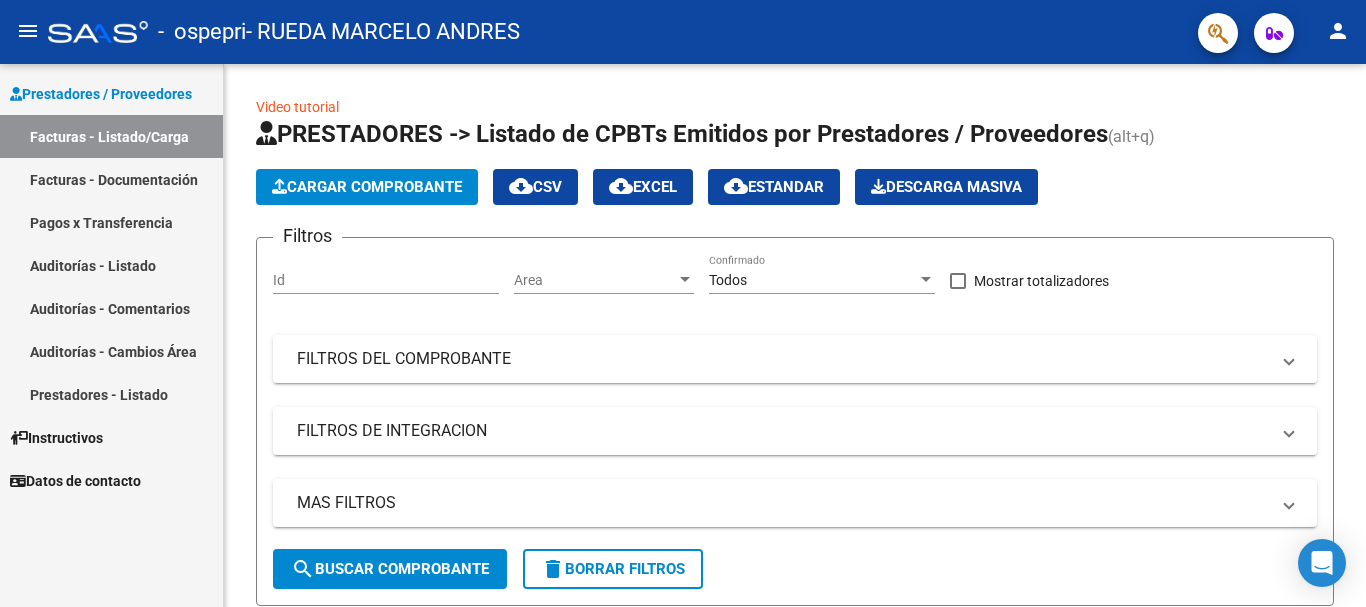 click on "Facturas - Documentación" at bounding box center (111, 179) 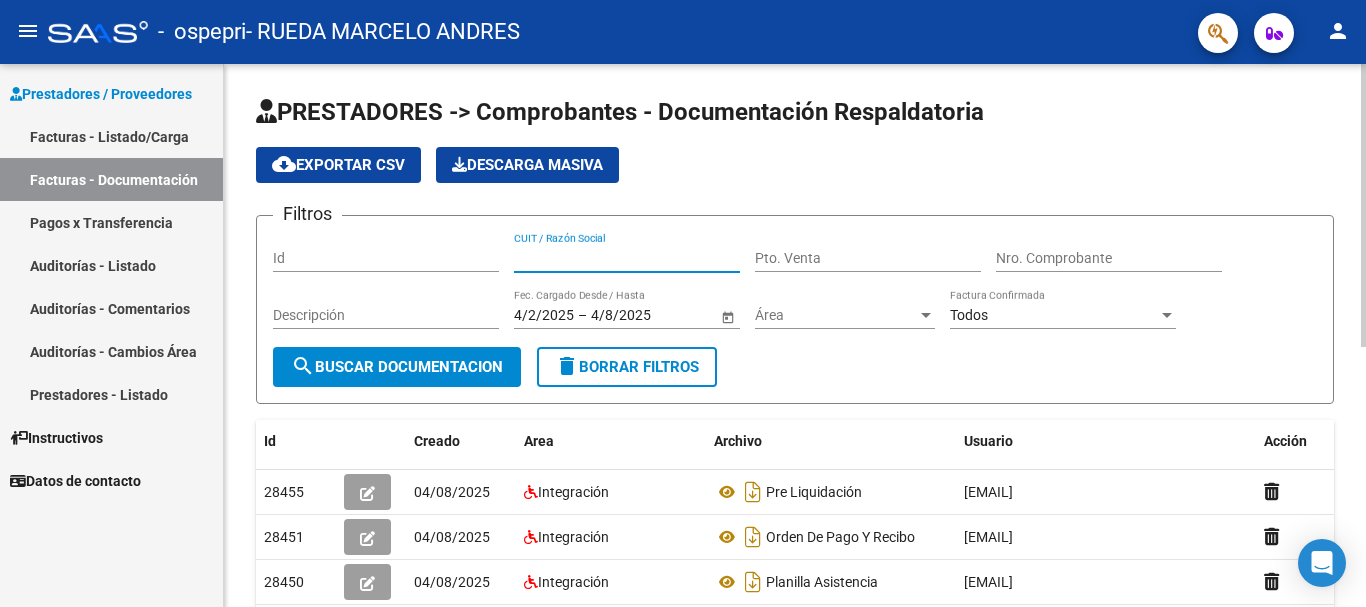click on "CUIT / Razón Social" at bounding box center [627, 258] 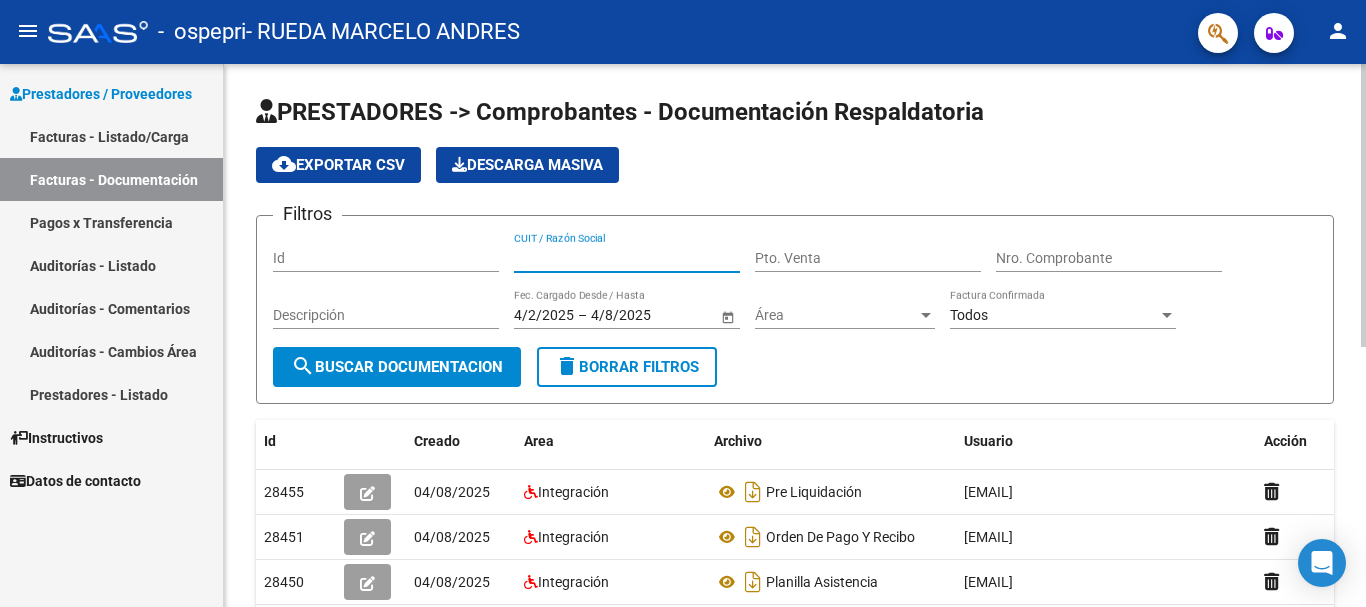 click 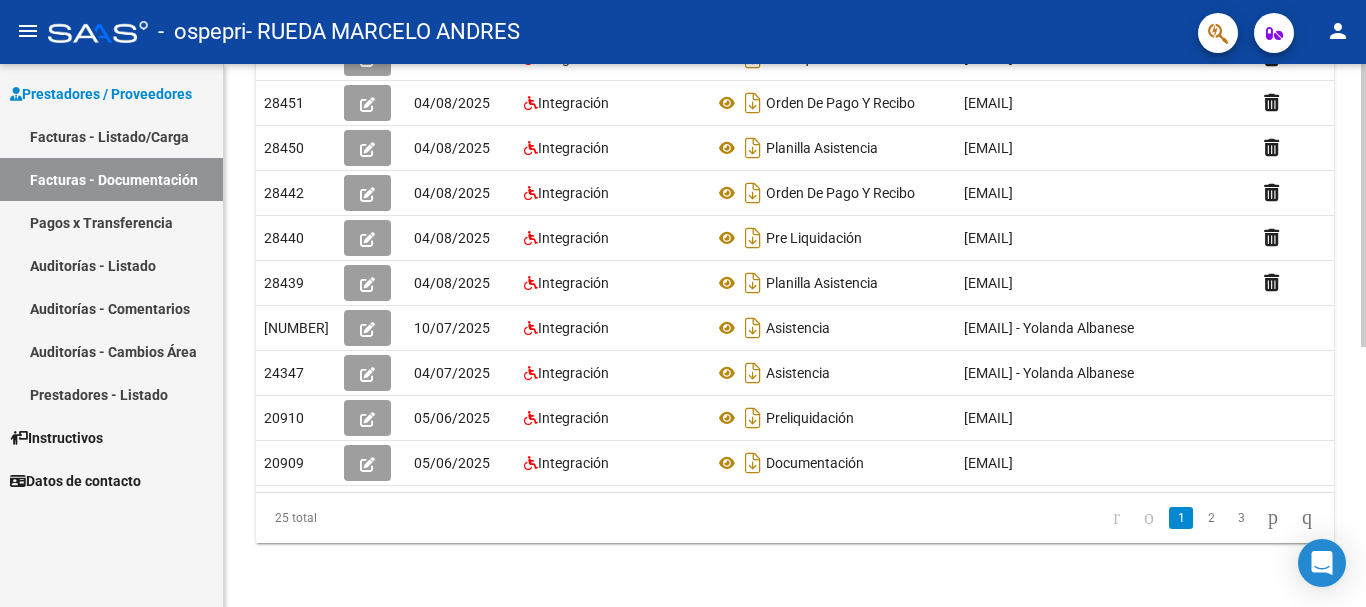 click 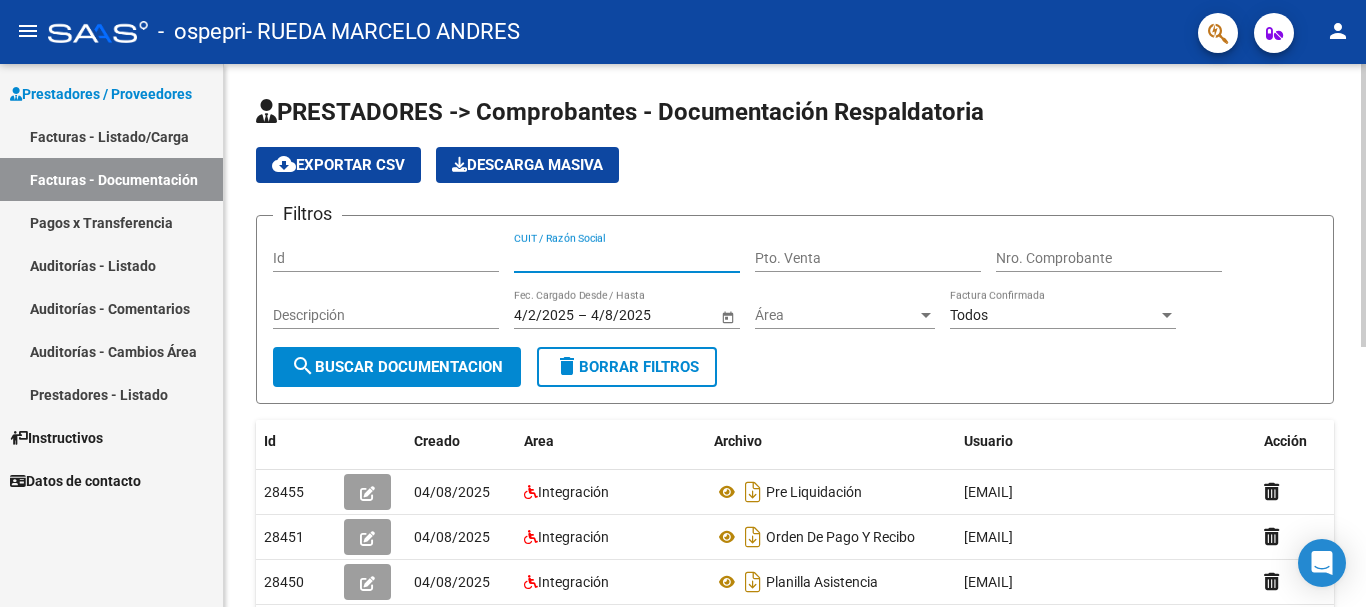 click 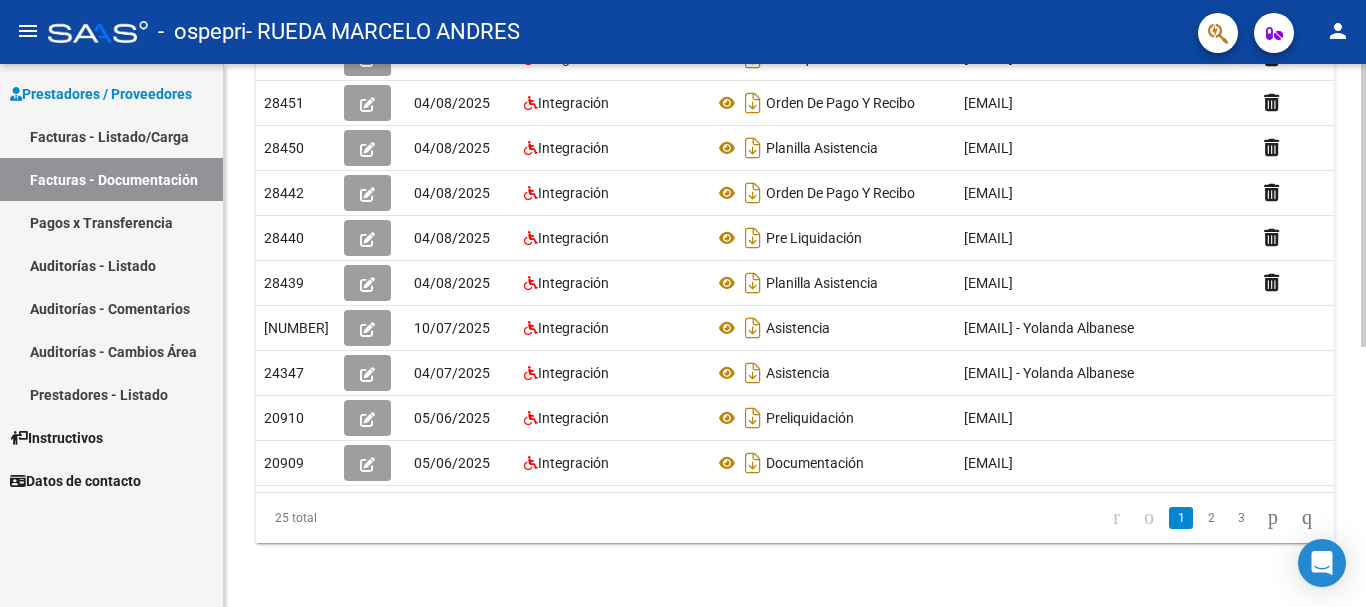 click 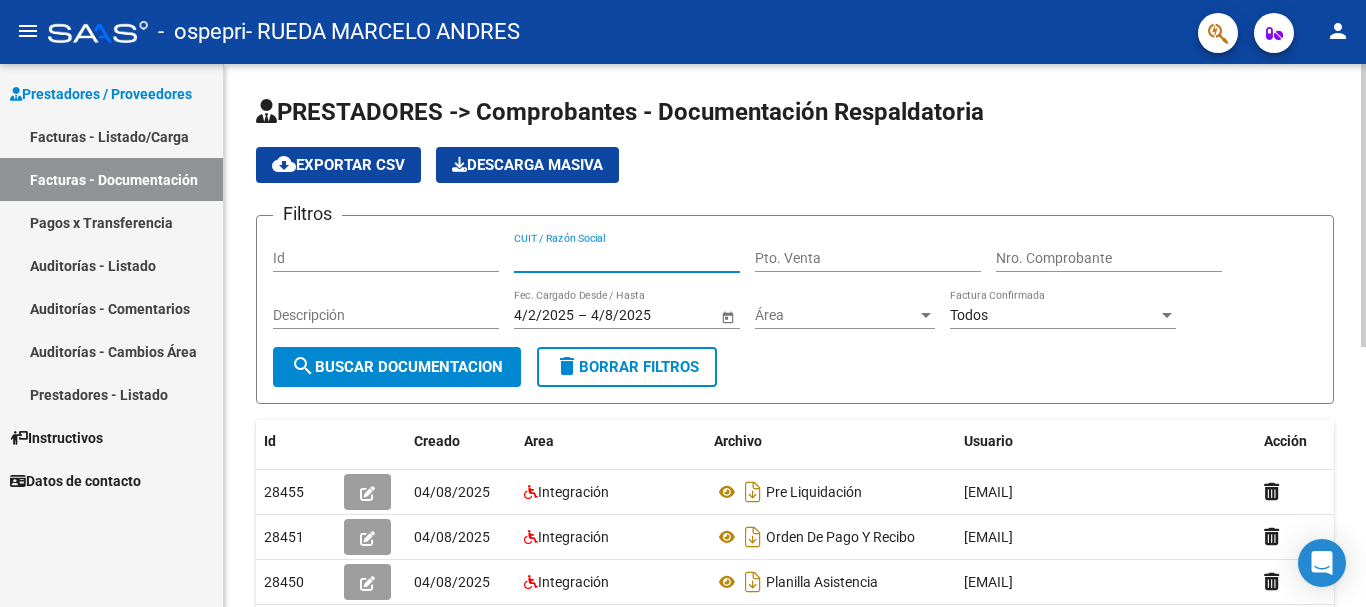 click 